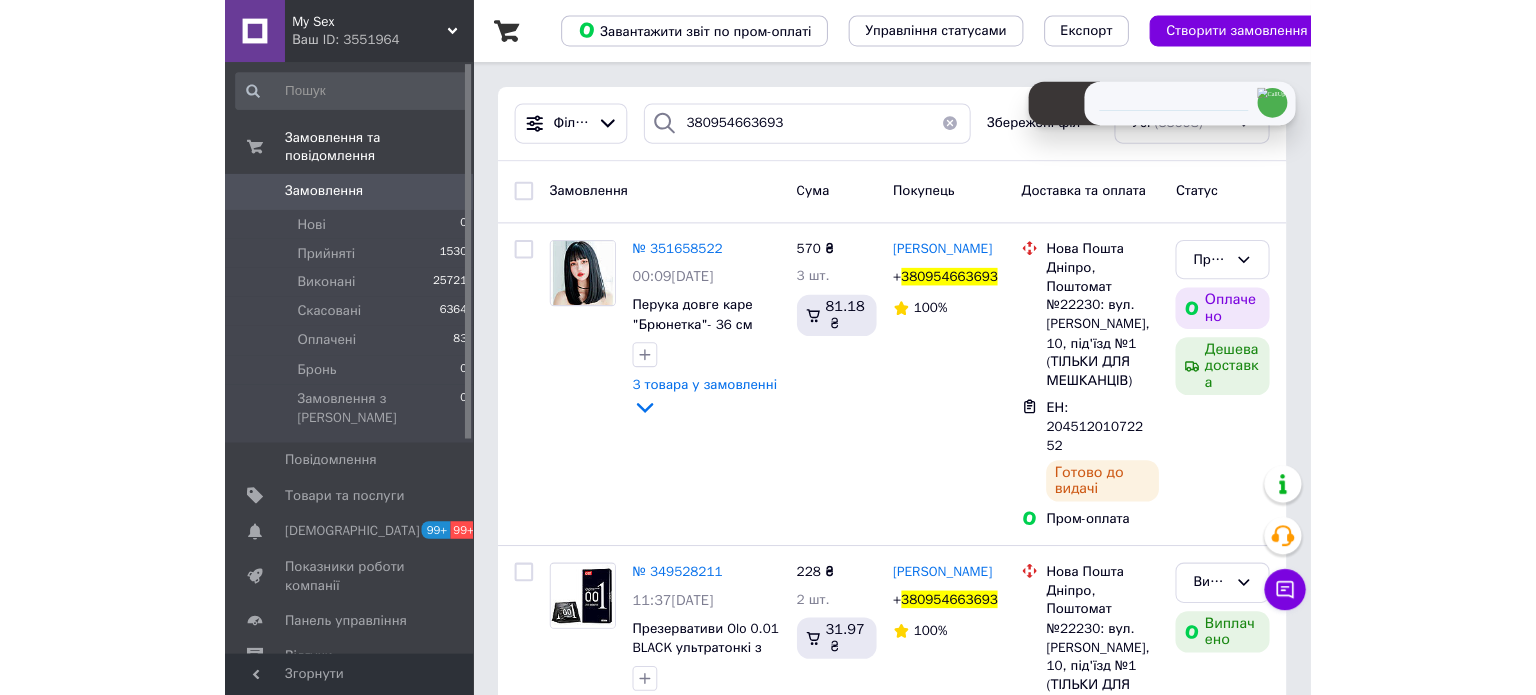 scroll, scrollTop: 0, scrollLeft: 0, axis: both 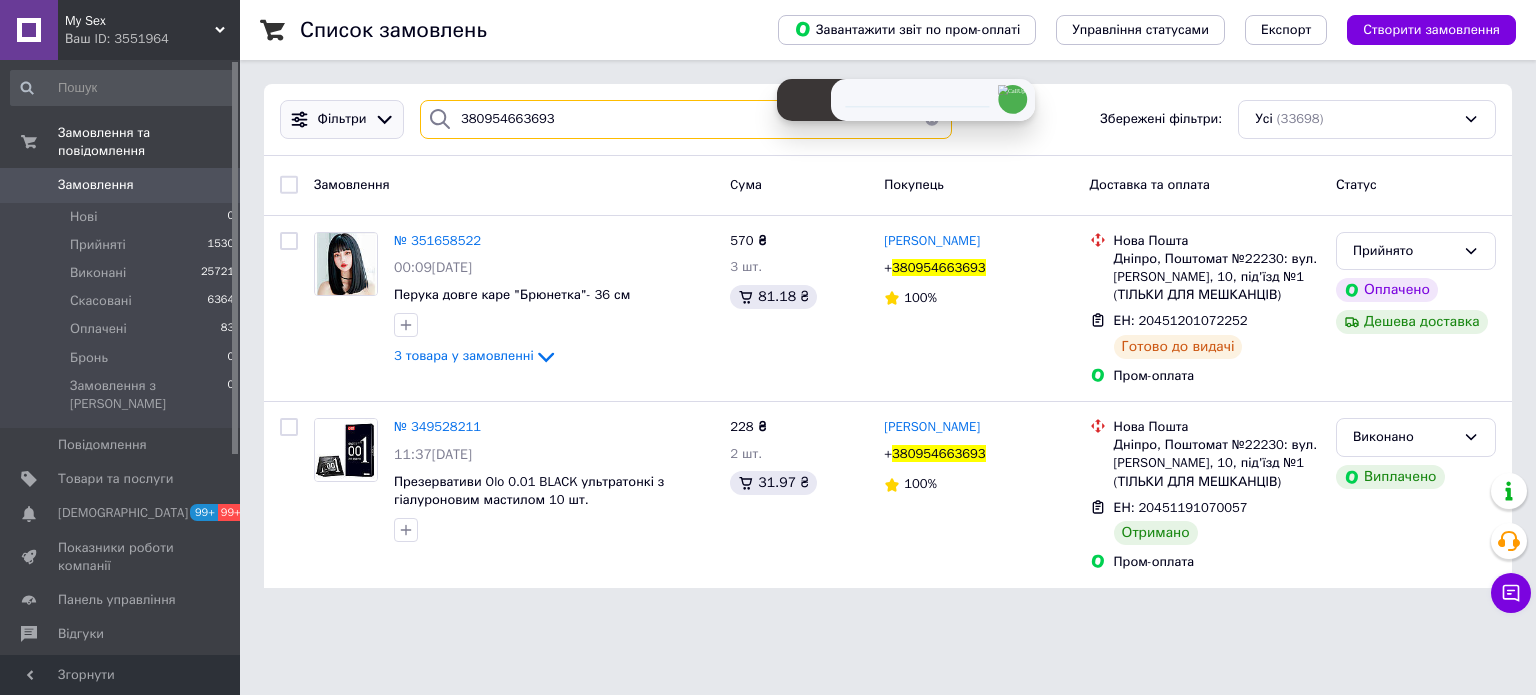 drag, startPoint x: 549, startPoint y: 119, endPoint x: 396, endPoint y: 115, distance: 153.05228 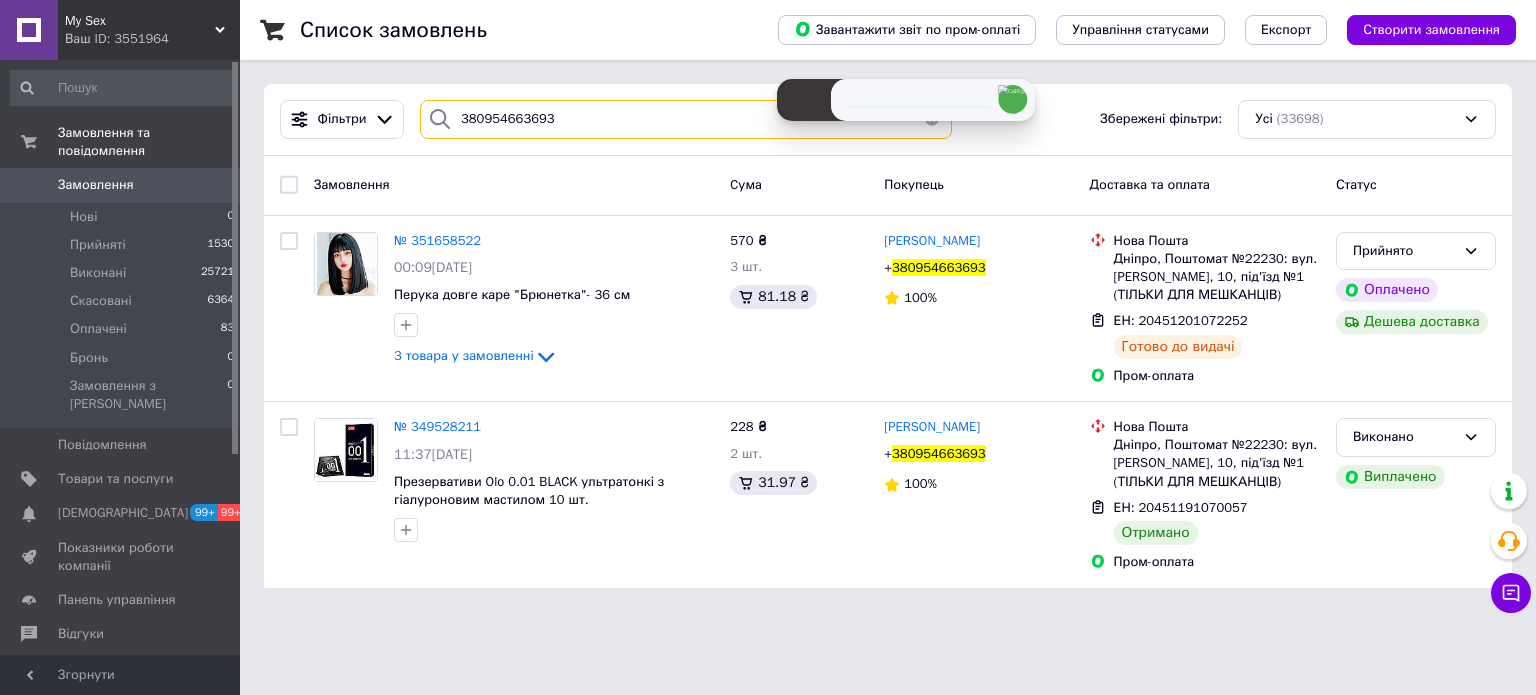paste on "52006288" 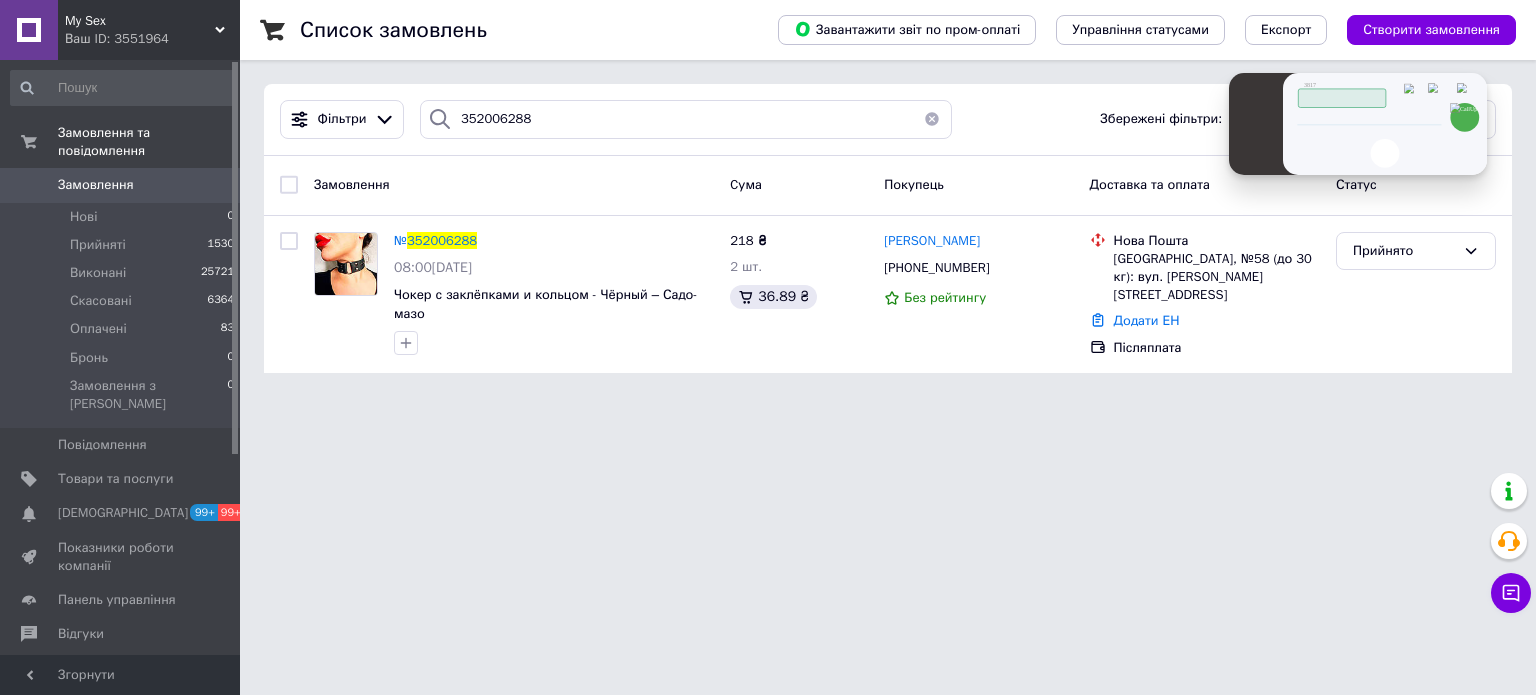 drag, startPoint x: 981, startPoint y: 83, endPoint x: 1434, endPoint y: 99, distance: 453.28247 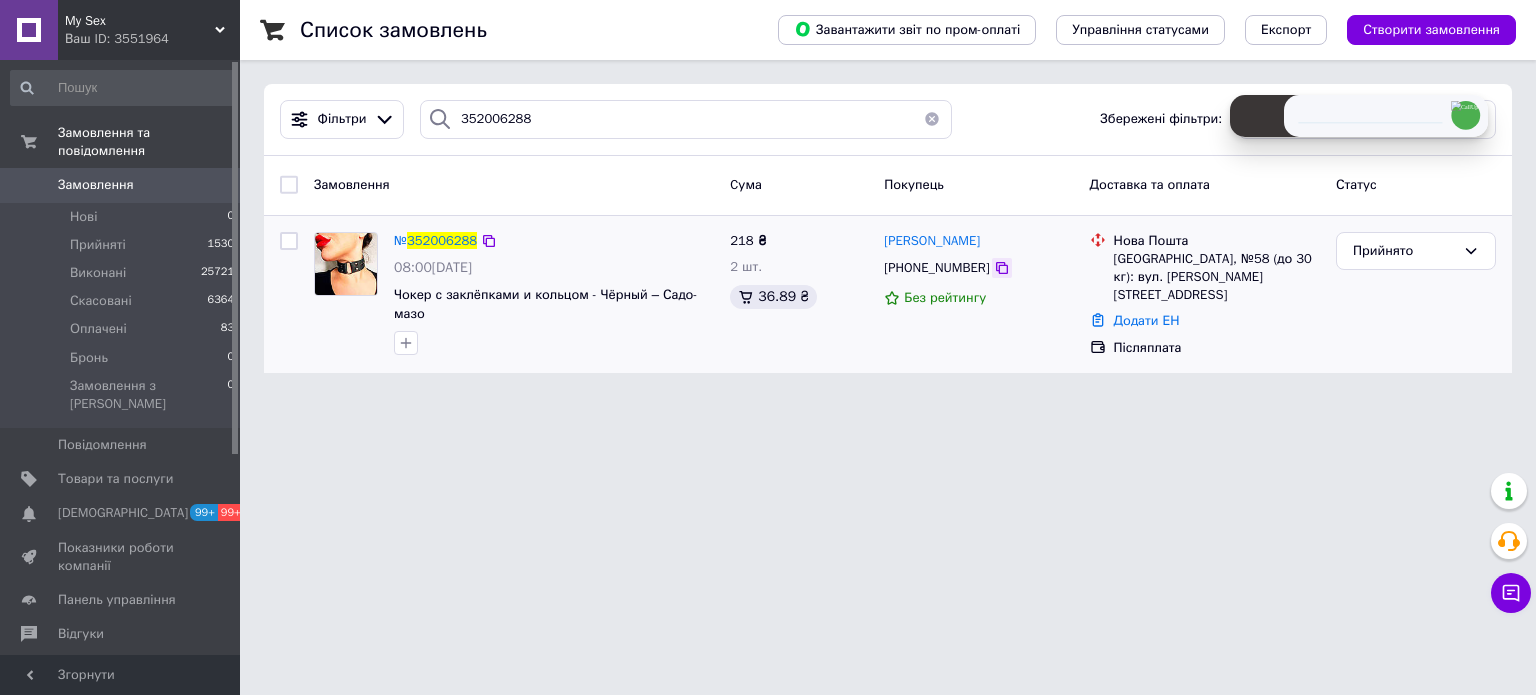 click 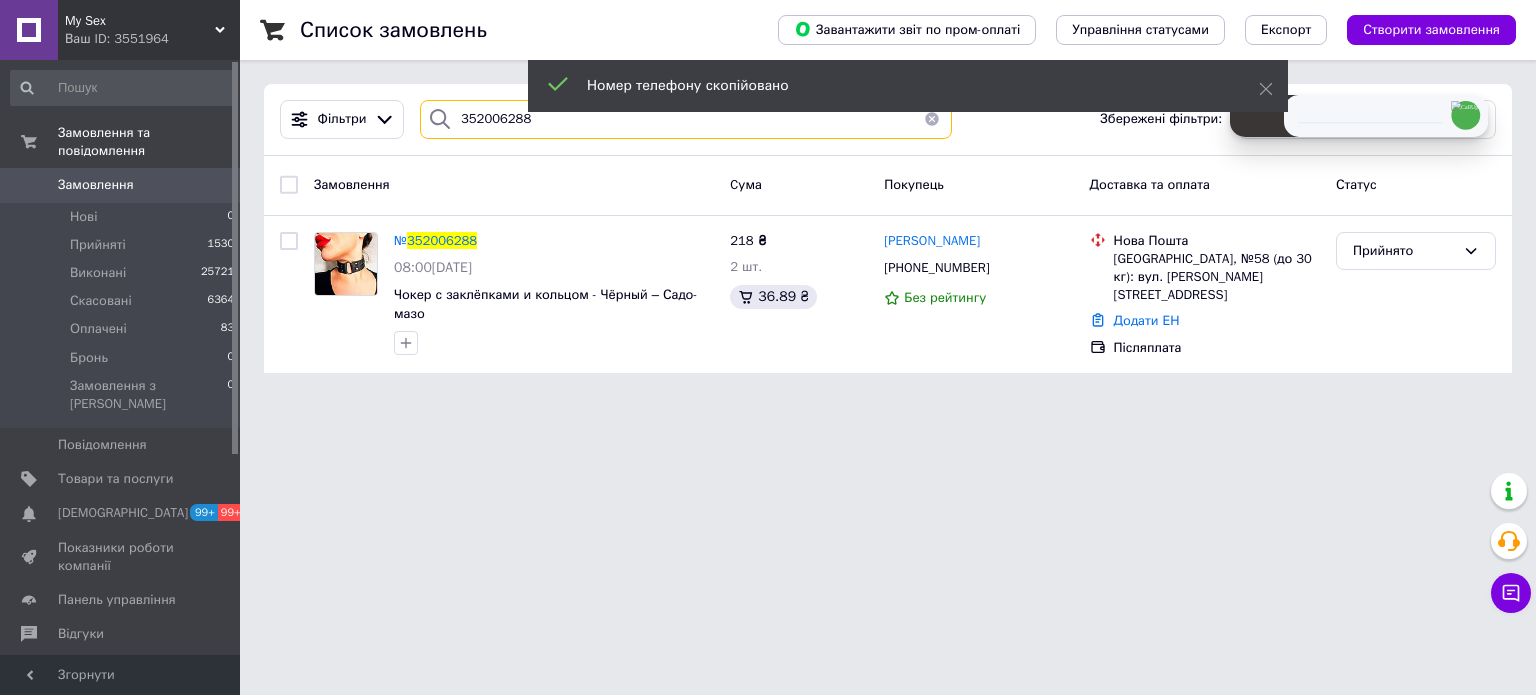 click on "352006288" at bounding box center [686, 119] 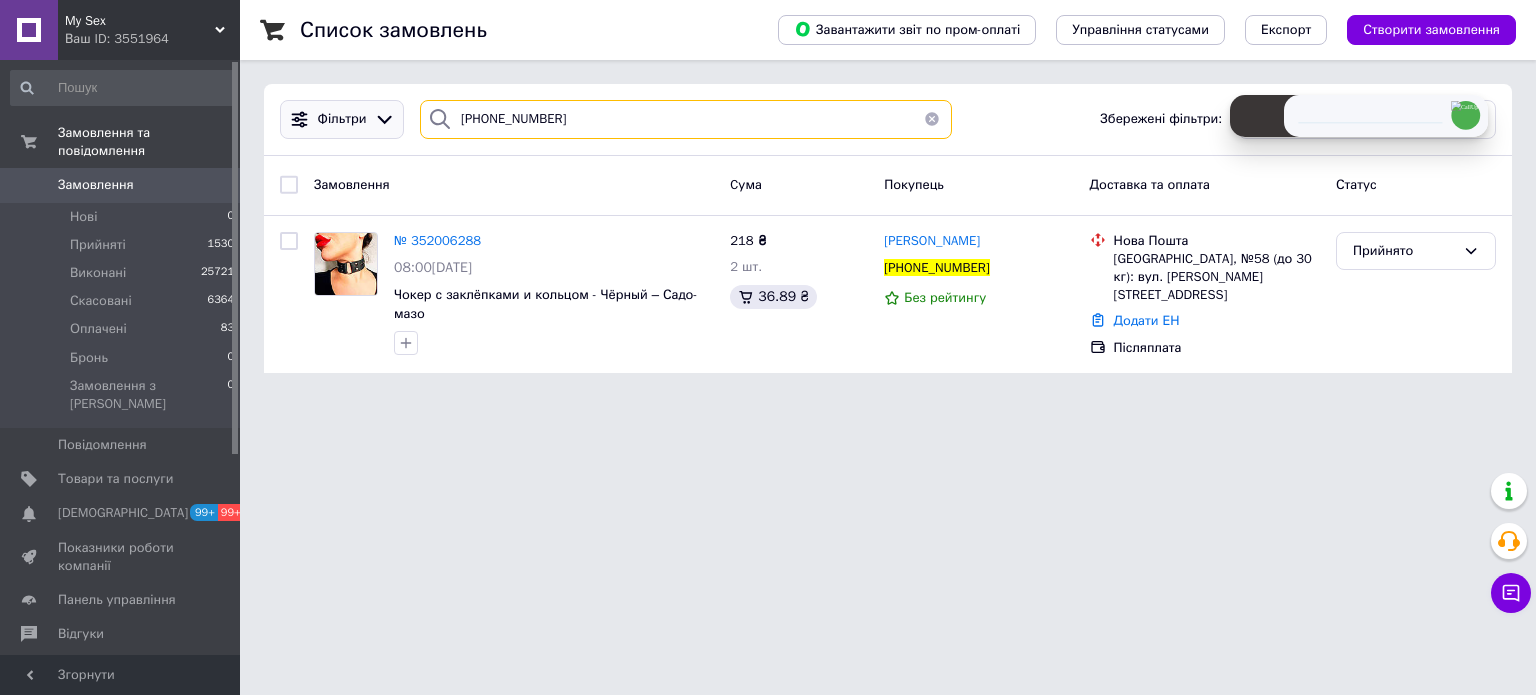 drag, startPoint x: 550, startPoint y: 112, endPoint x: 318, endPoint y: 127, distance: 232.4844 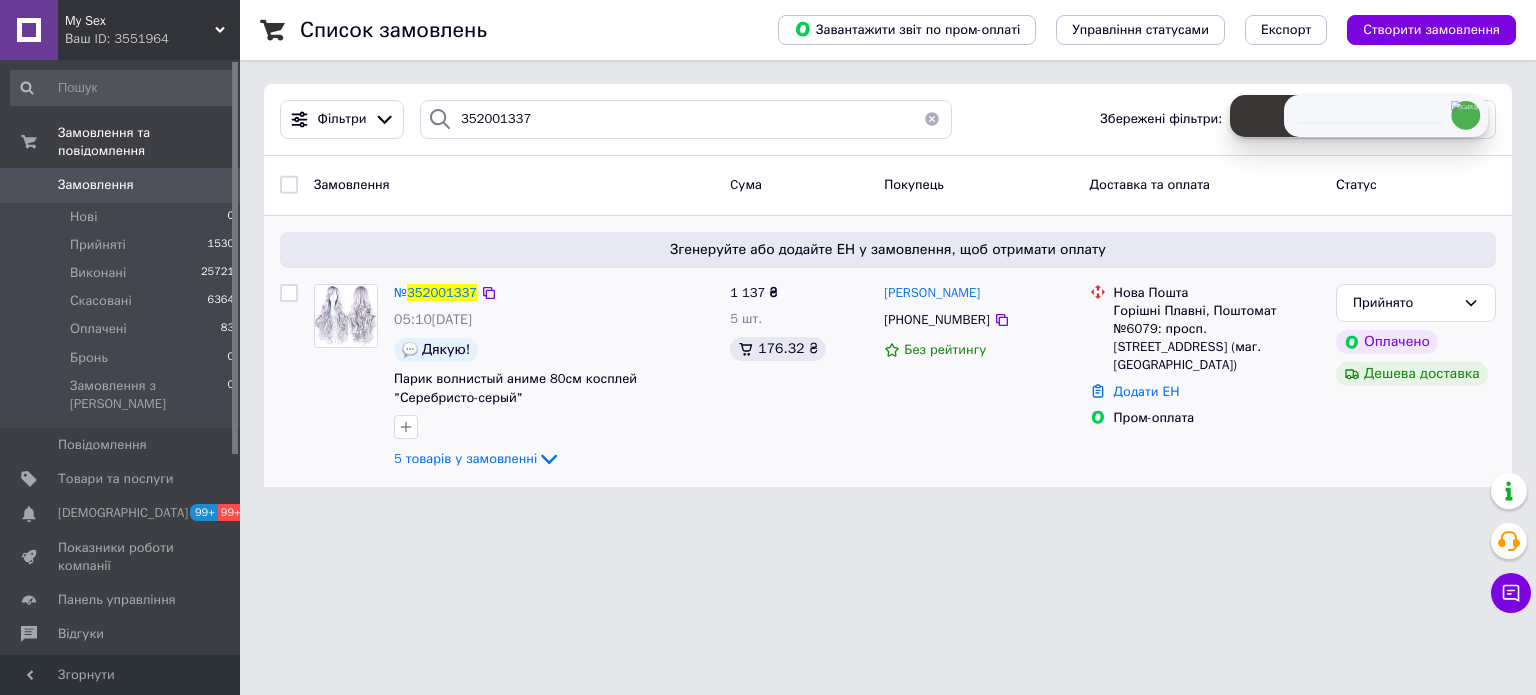 click on "+380632053547" at bounding box center [936, 319] 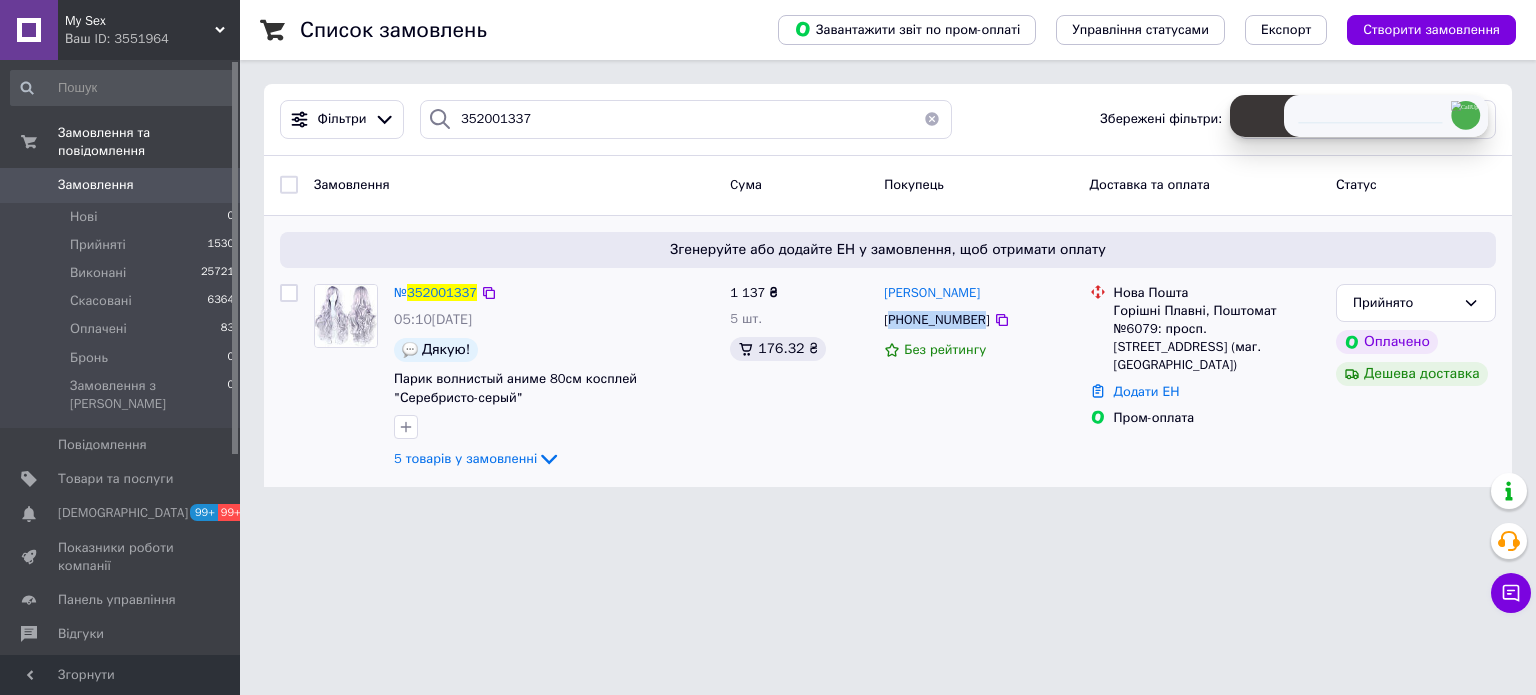 click on "+380632053547" at bounding box center [936, 319] 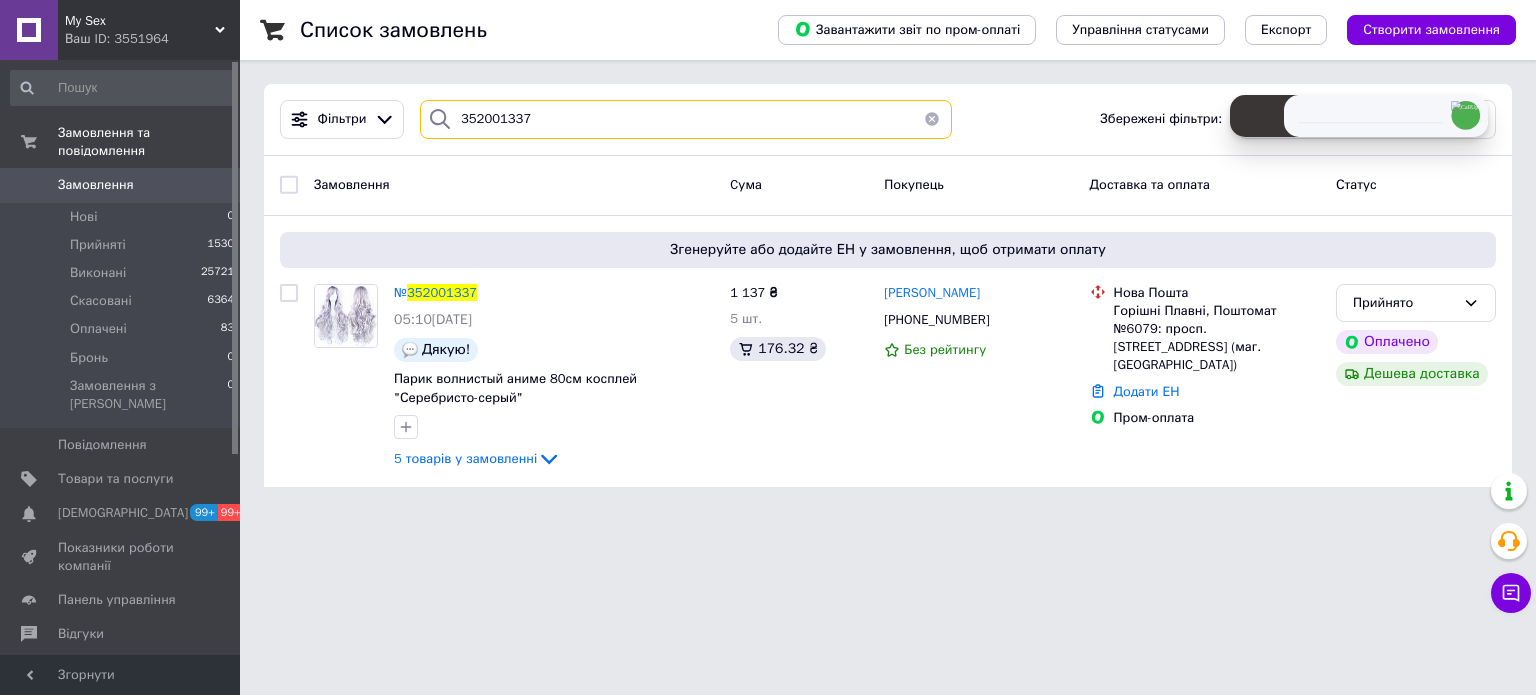 drag, startPoint x: 482, startPoint y: 131, endPoint x: 382, endPoint y: 138, distance: 100.2447 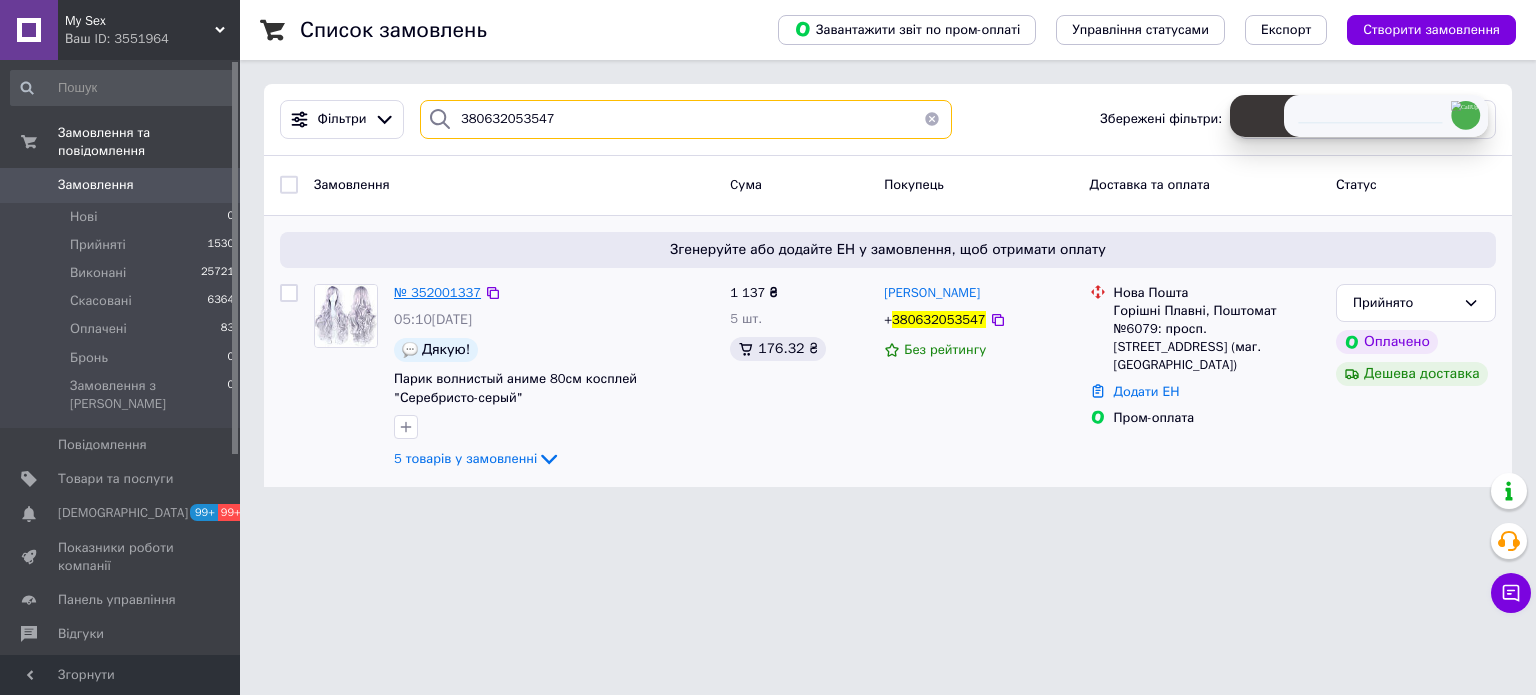 type on "380632053547" 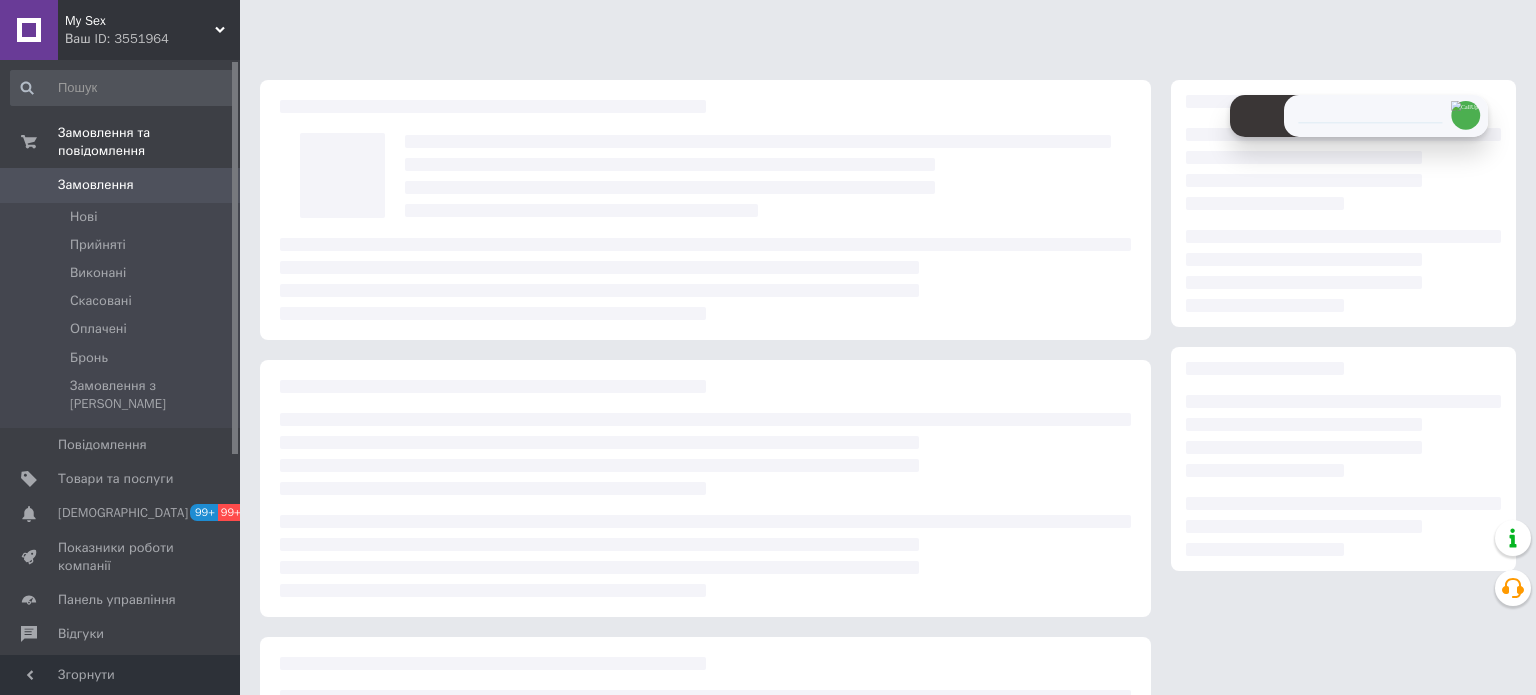 scroll, scrollTop: 0, scrollLeft: 0, axis: both 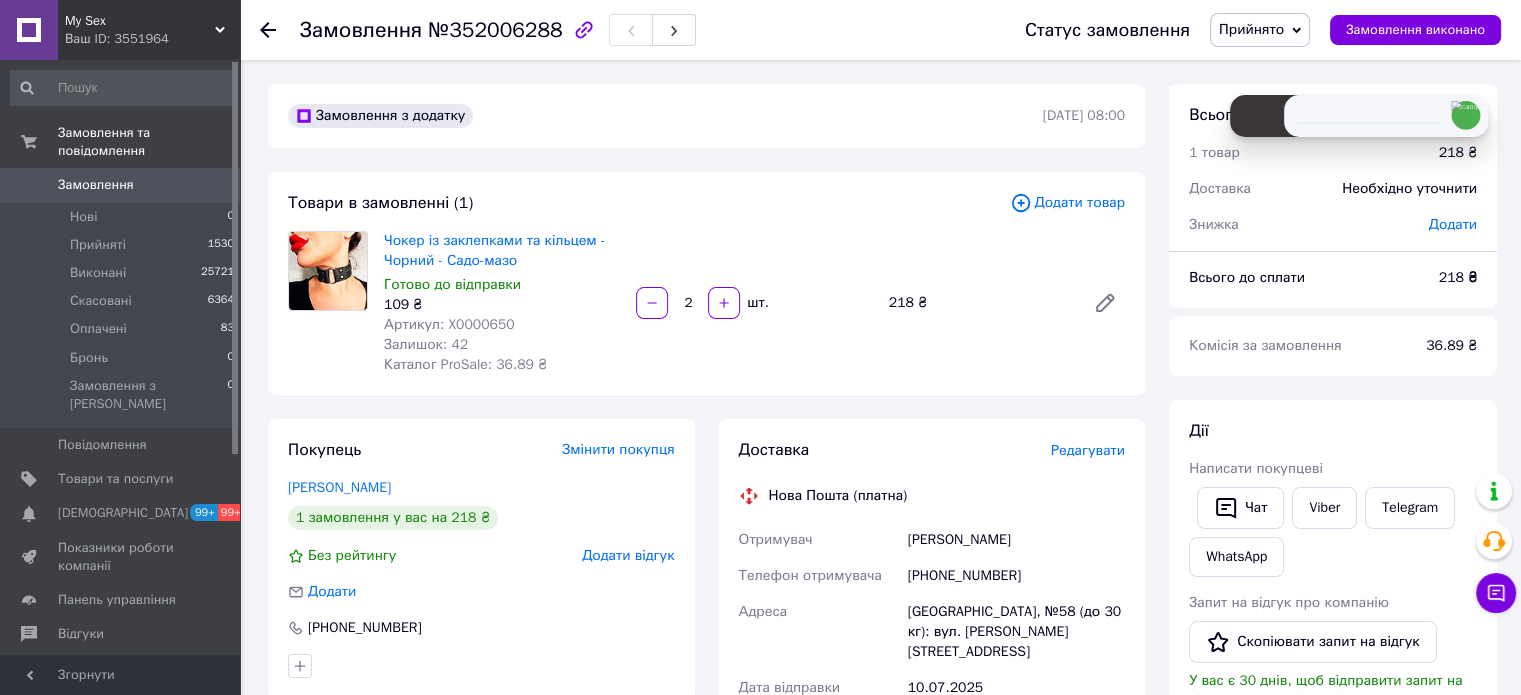 click on "Артикул: X0000650" at bounding box center [449, 324] 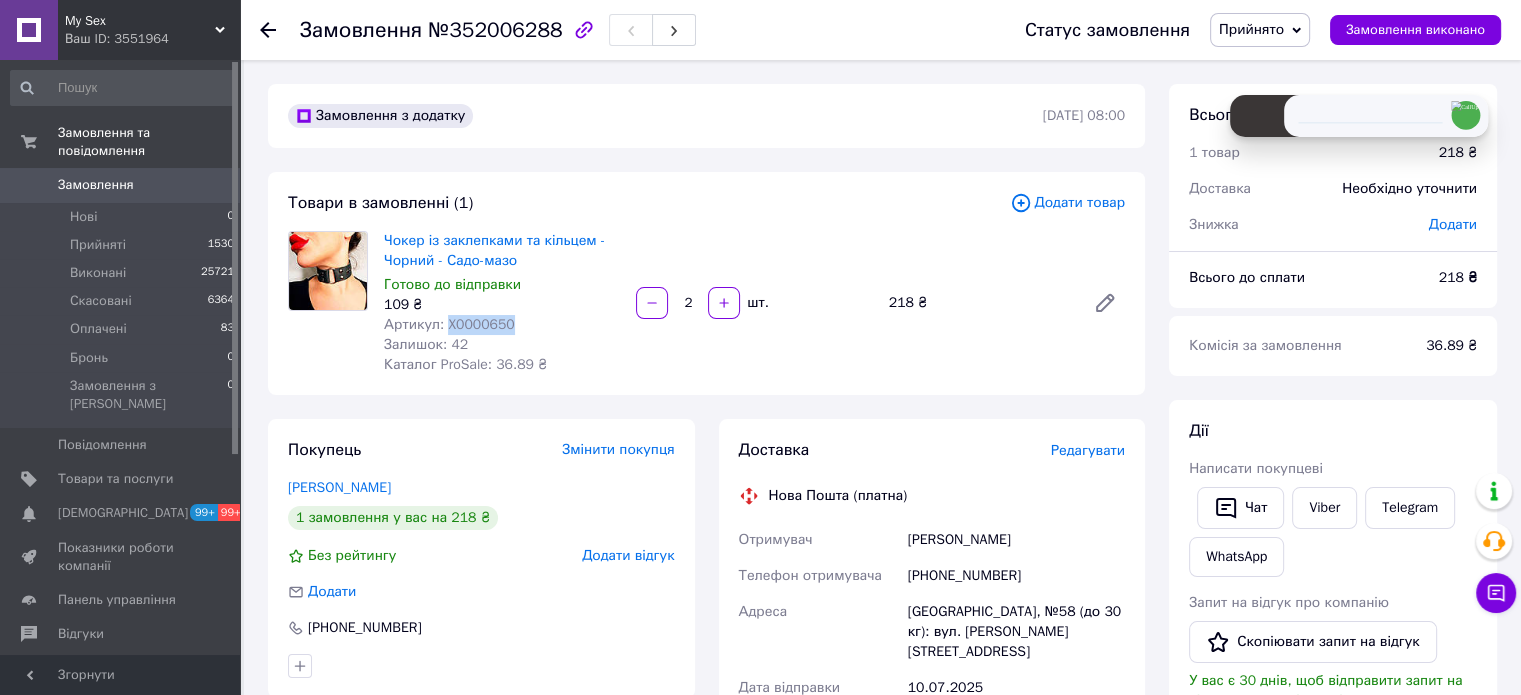 click on "Артикул: X0000650" at bounding box center (449, 324) 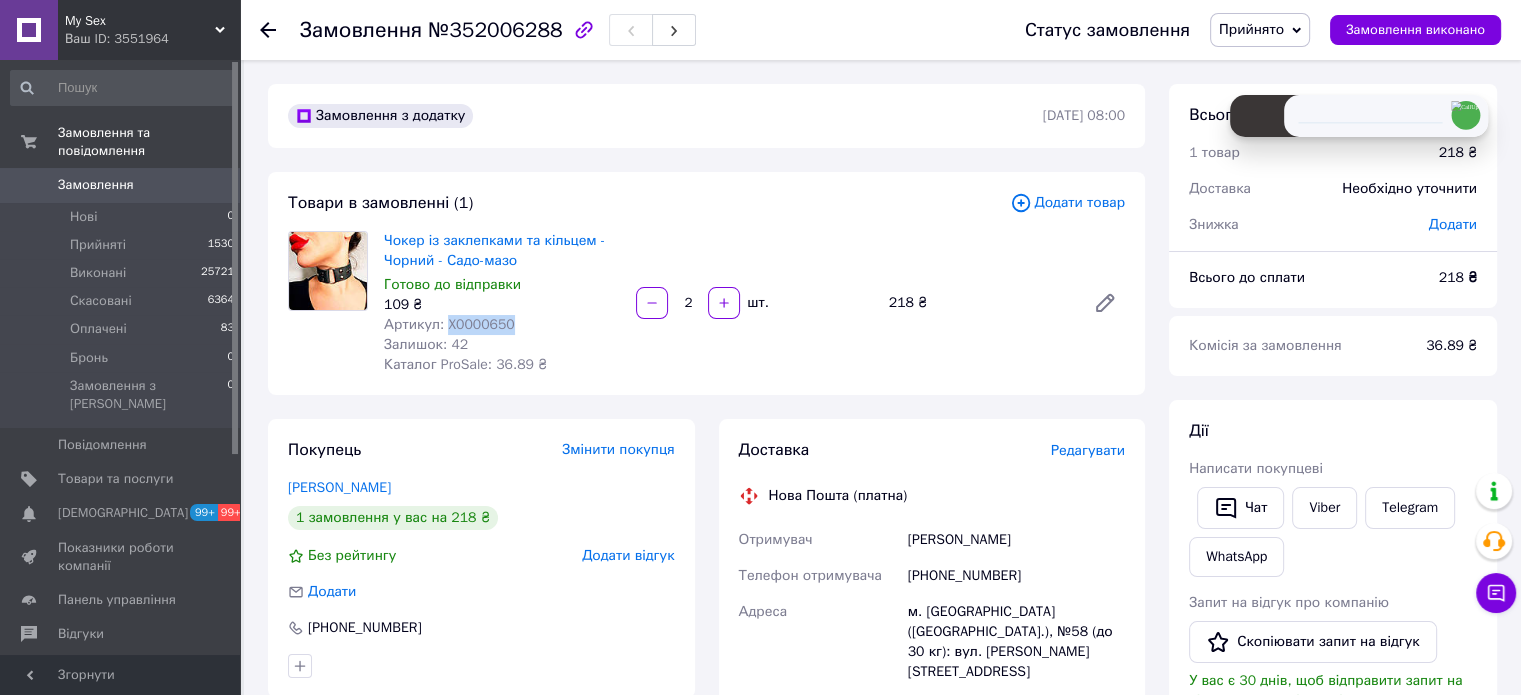 copy on "X0000650" 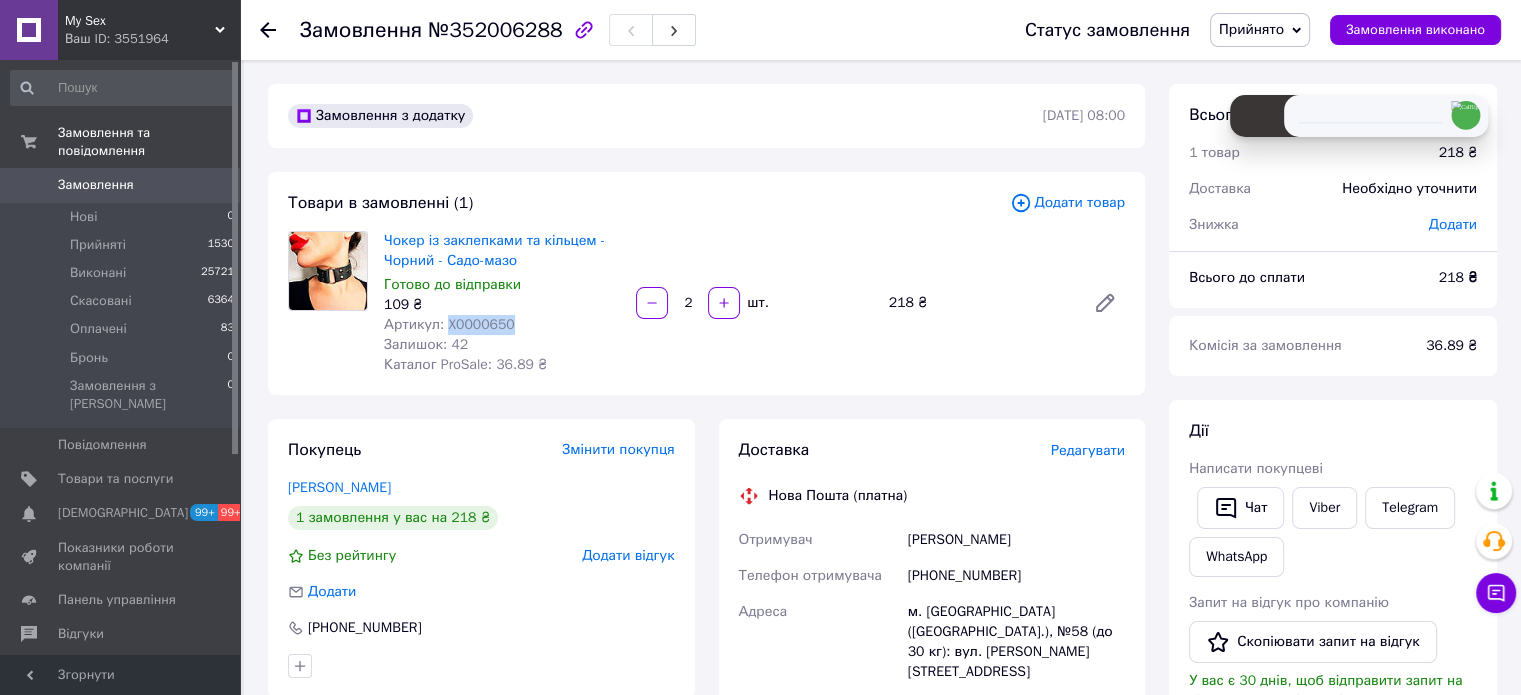 click on "Редагувати" at bounding box center (1088, 450) 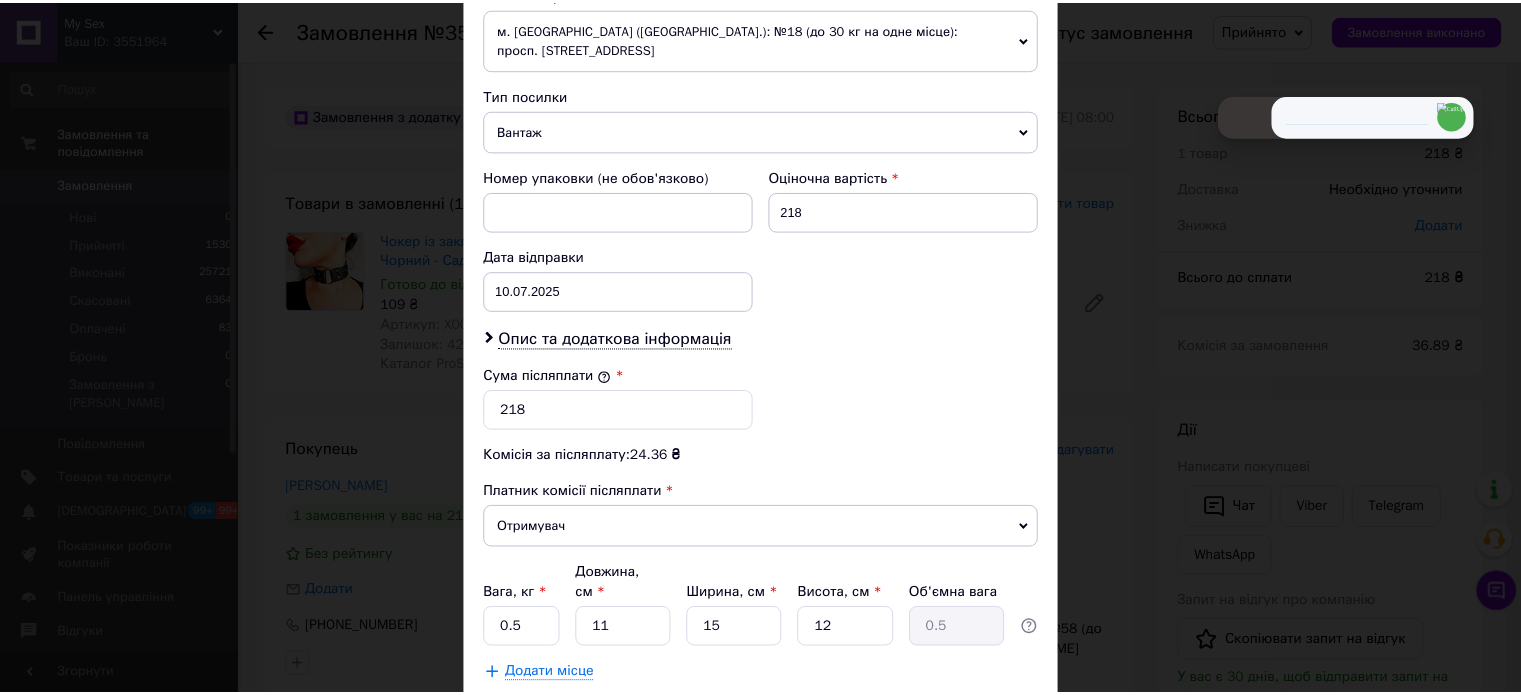 scroll, scrollTop: 844, scrollLeft: 0, axis: vertical 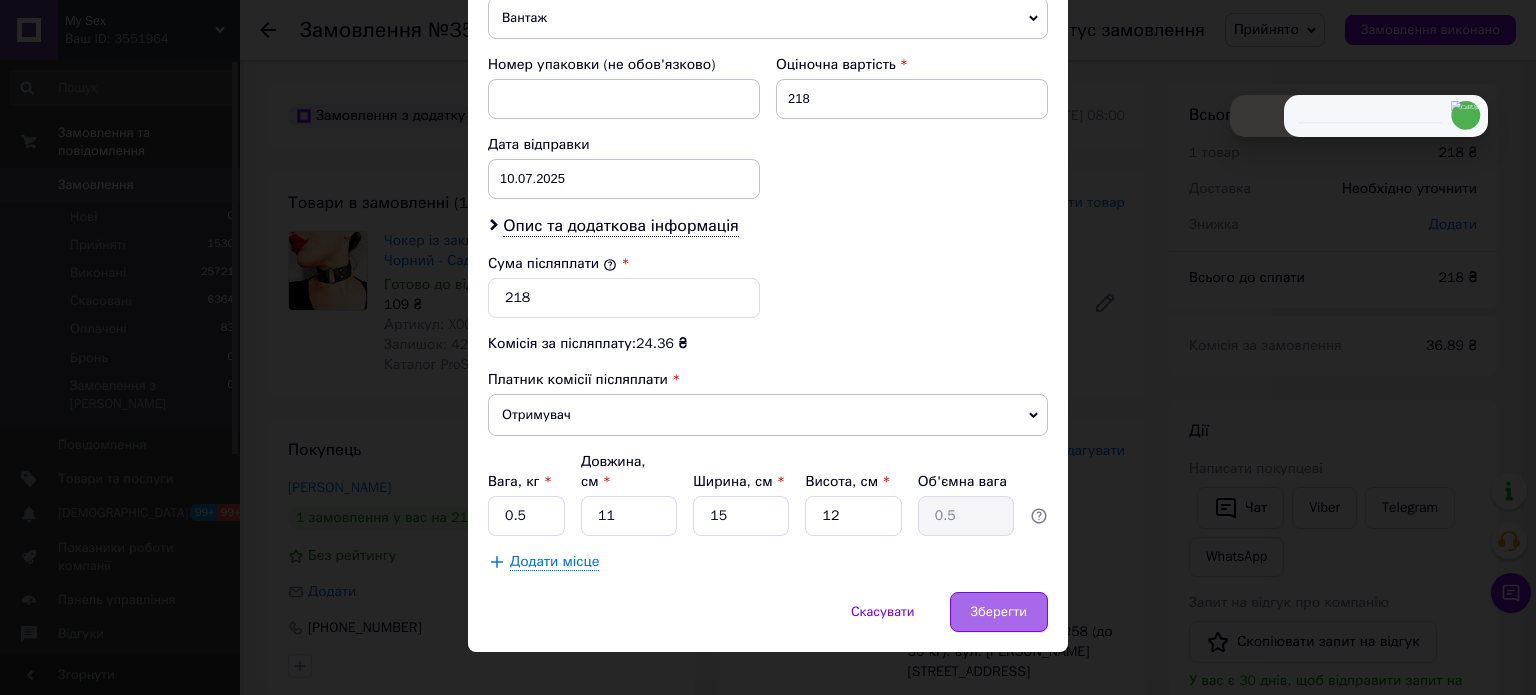 click on "Зберегти" at bounding box center [999, 612] 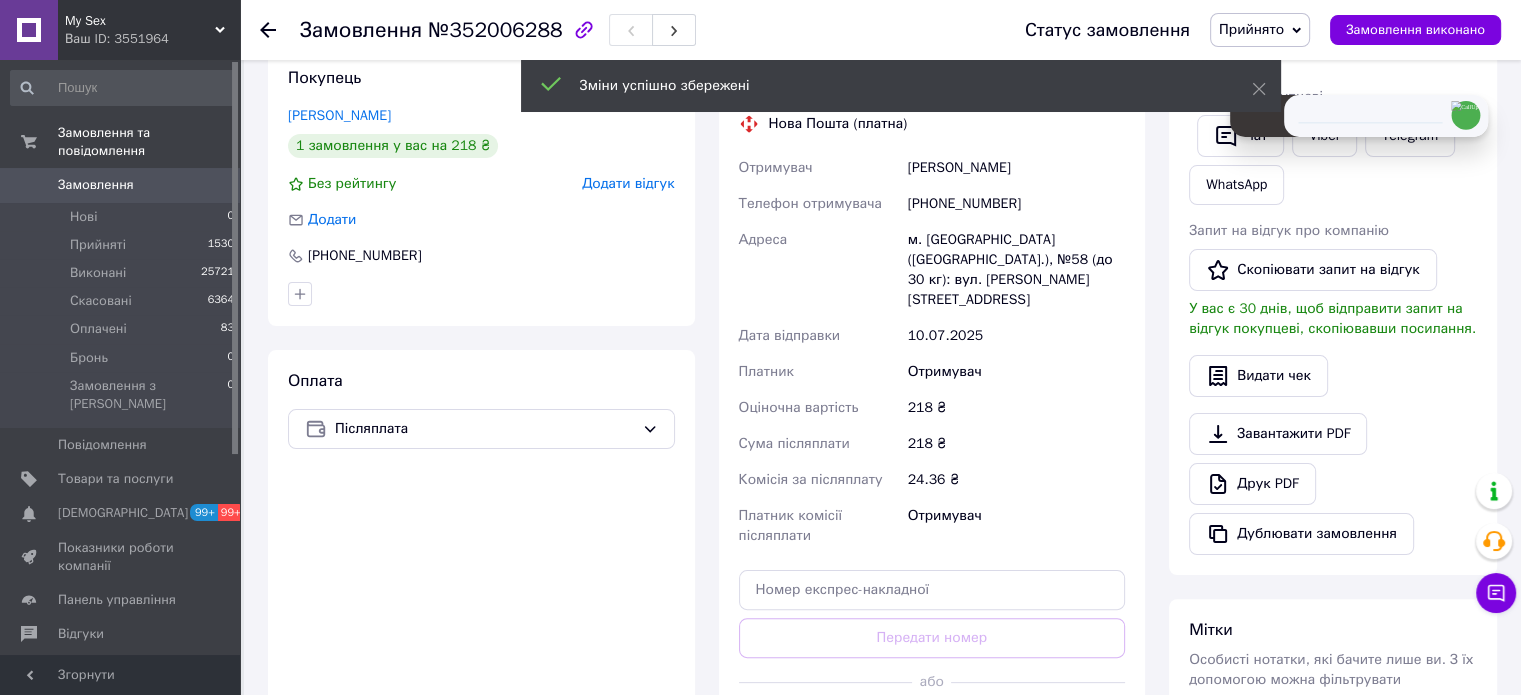 scroll, scrollTop: 500, scrollLeft: 0, axis: vertical 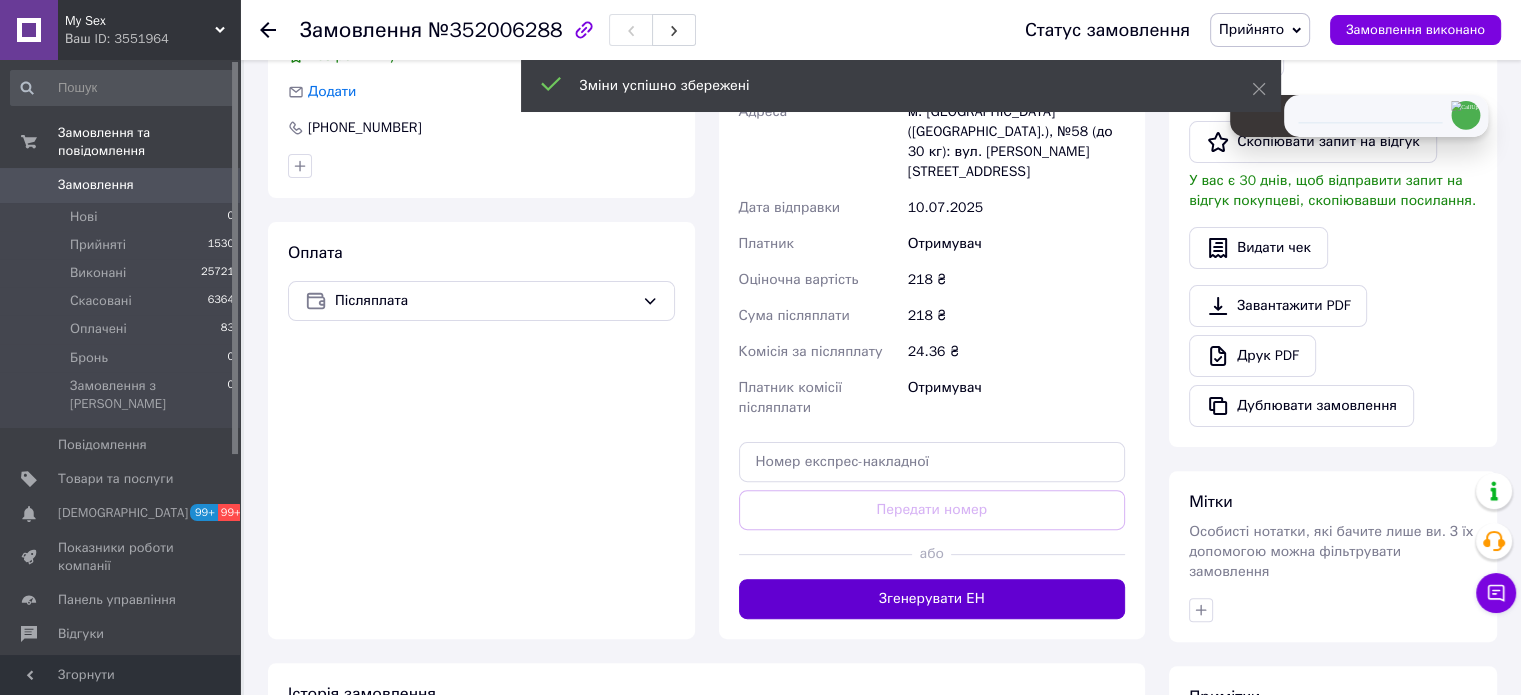 click on "Згенерувати ЕН" at bounding box center (932, 599) 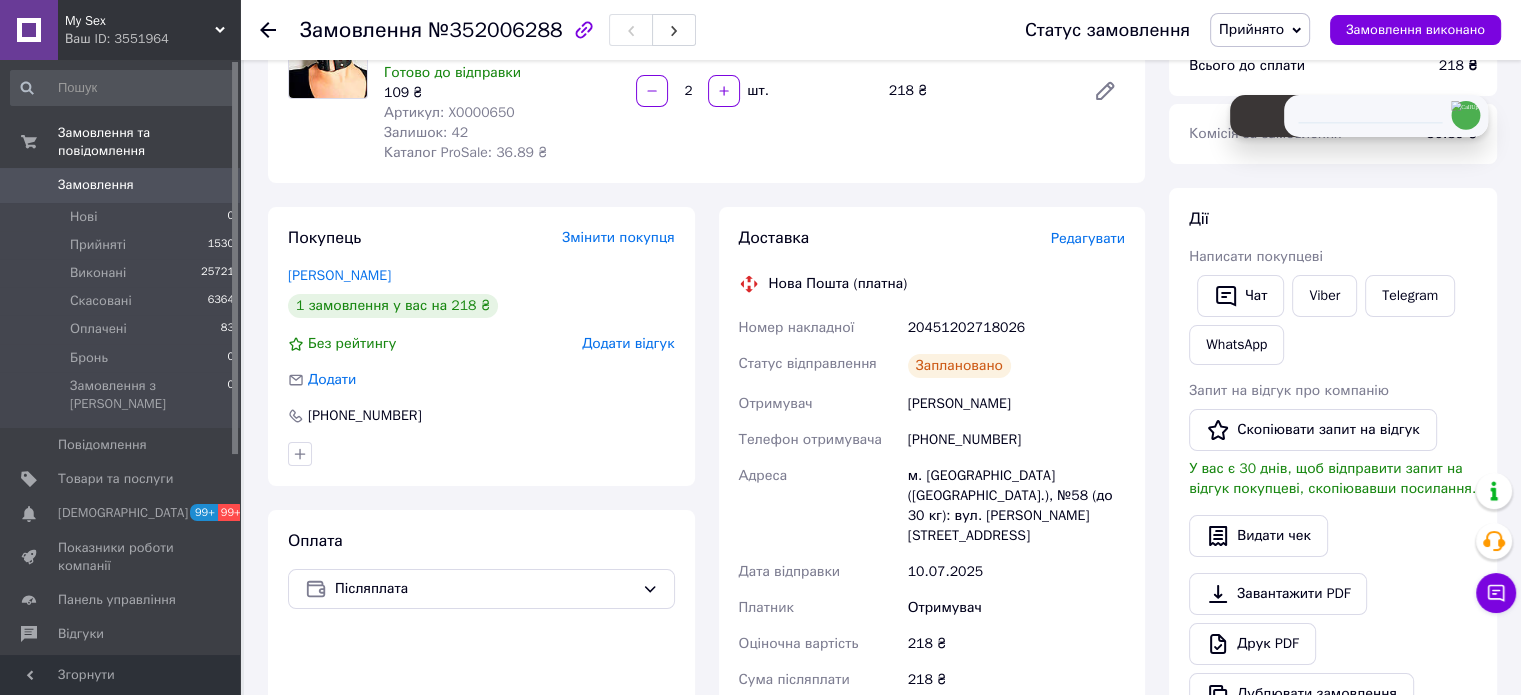 scroll, scrollTop: 200, scrollLeft: 0, axis: vertical 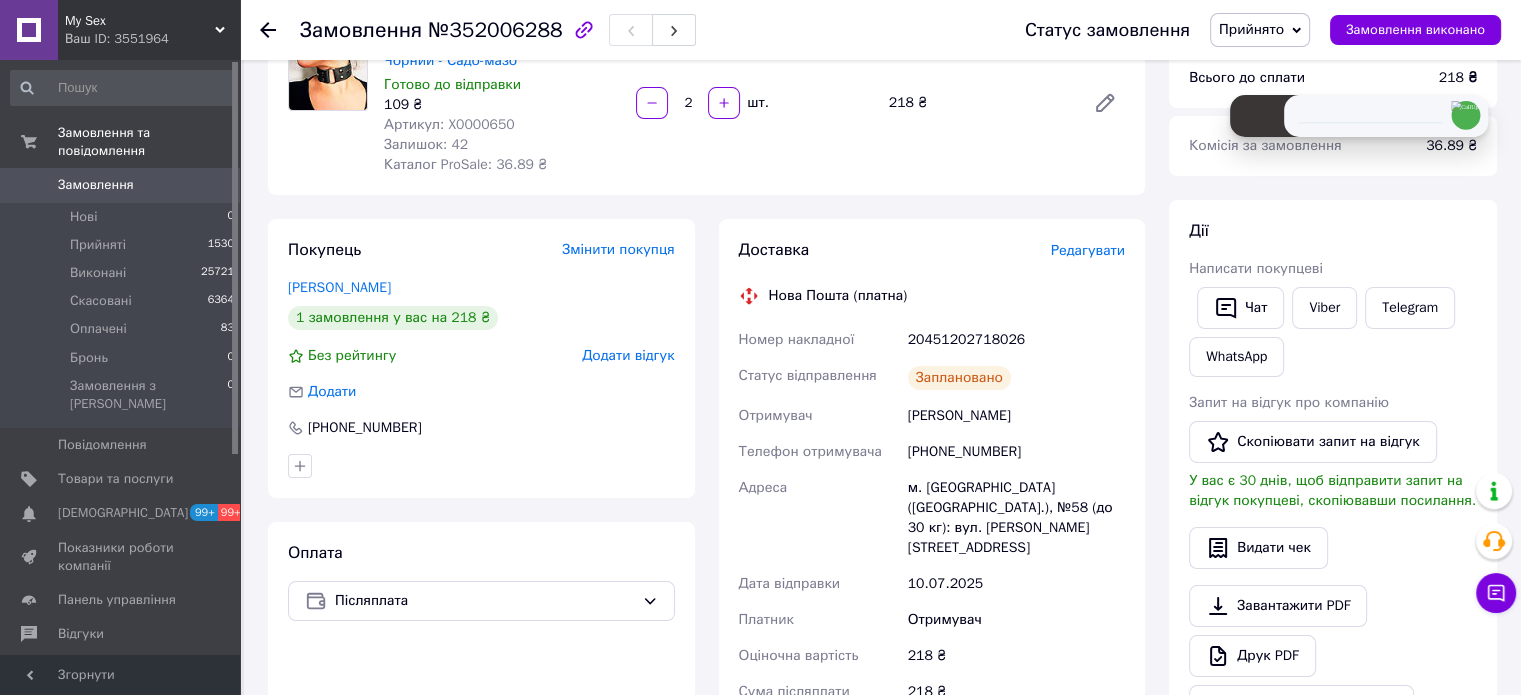 click on "20451202718026" at bounding box center (1016, 340) 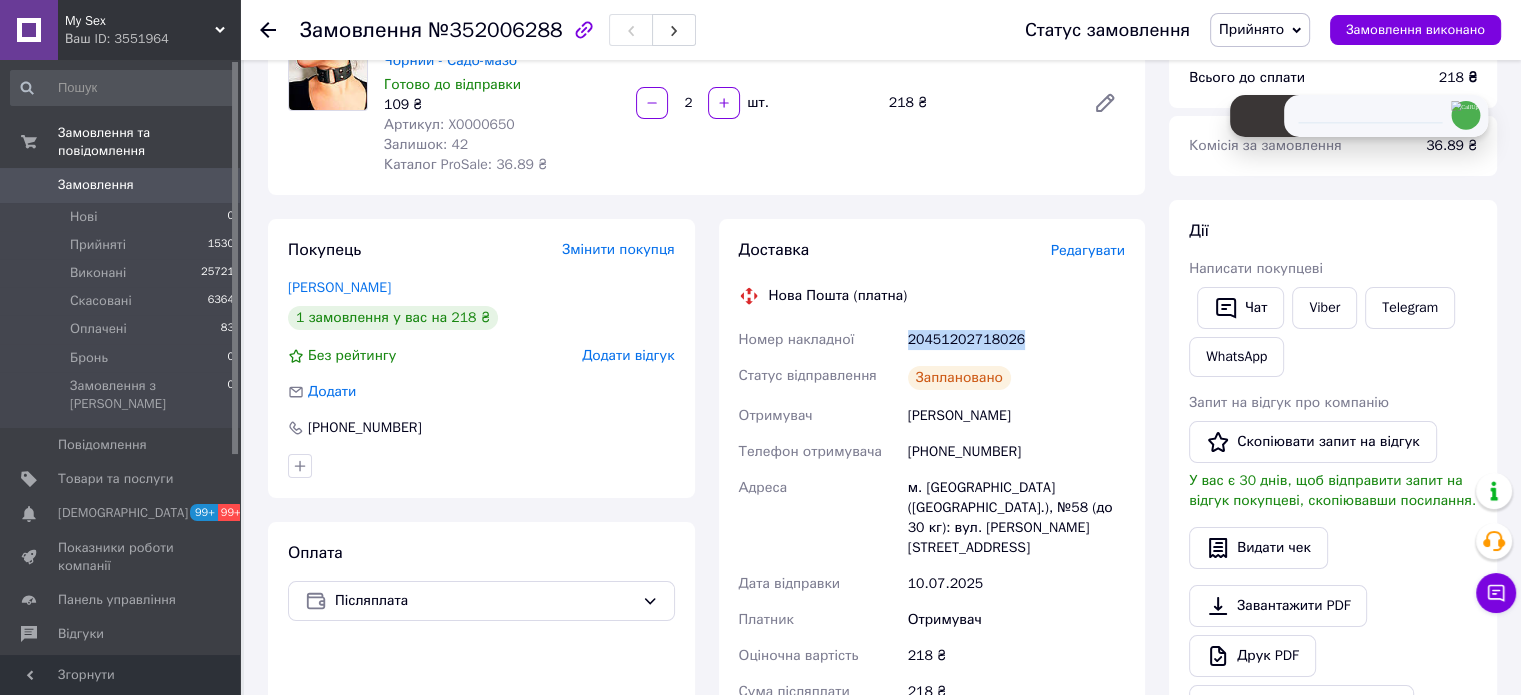 click on "20451202718026" at bounding box center (1016, 340) 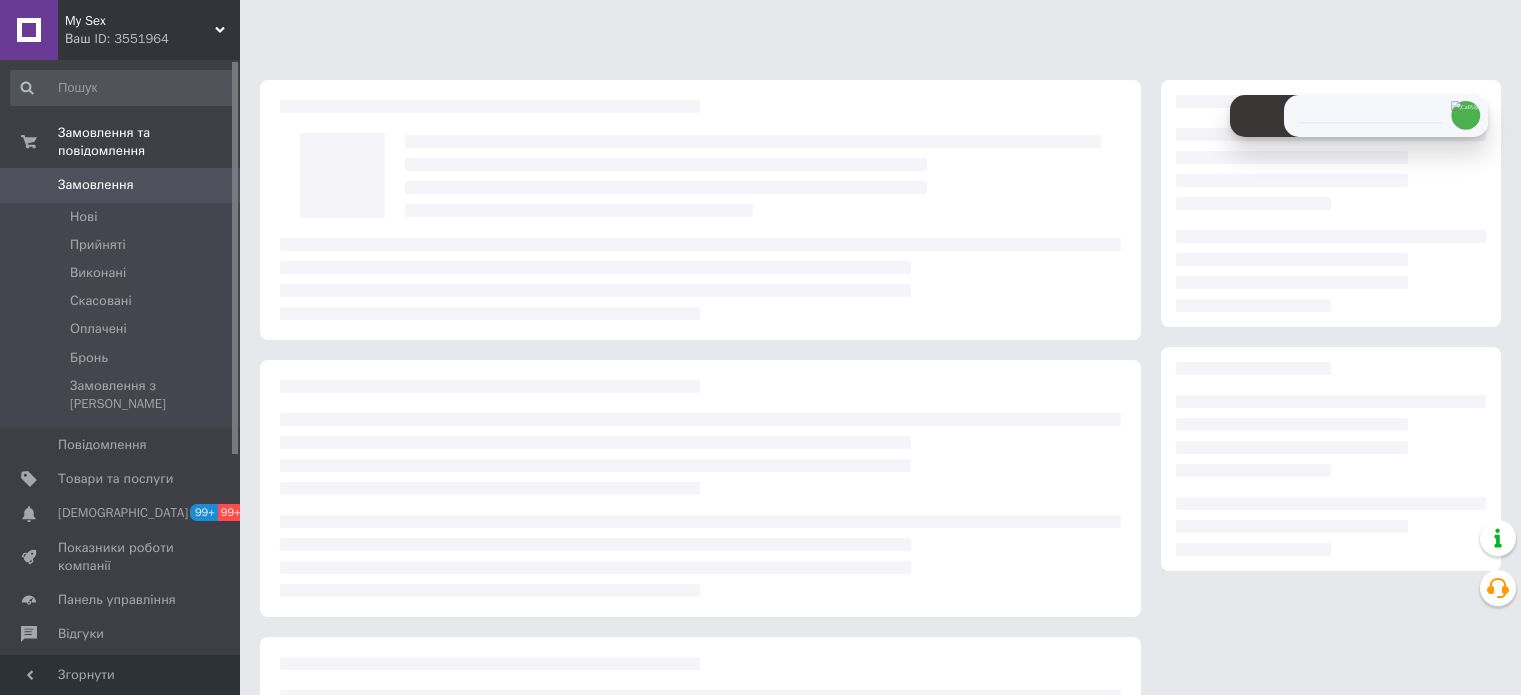 scroll, scrollTop: 0, scrollLeft: 0, axis: both 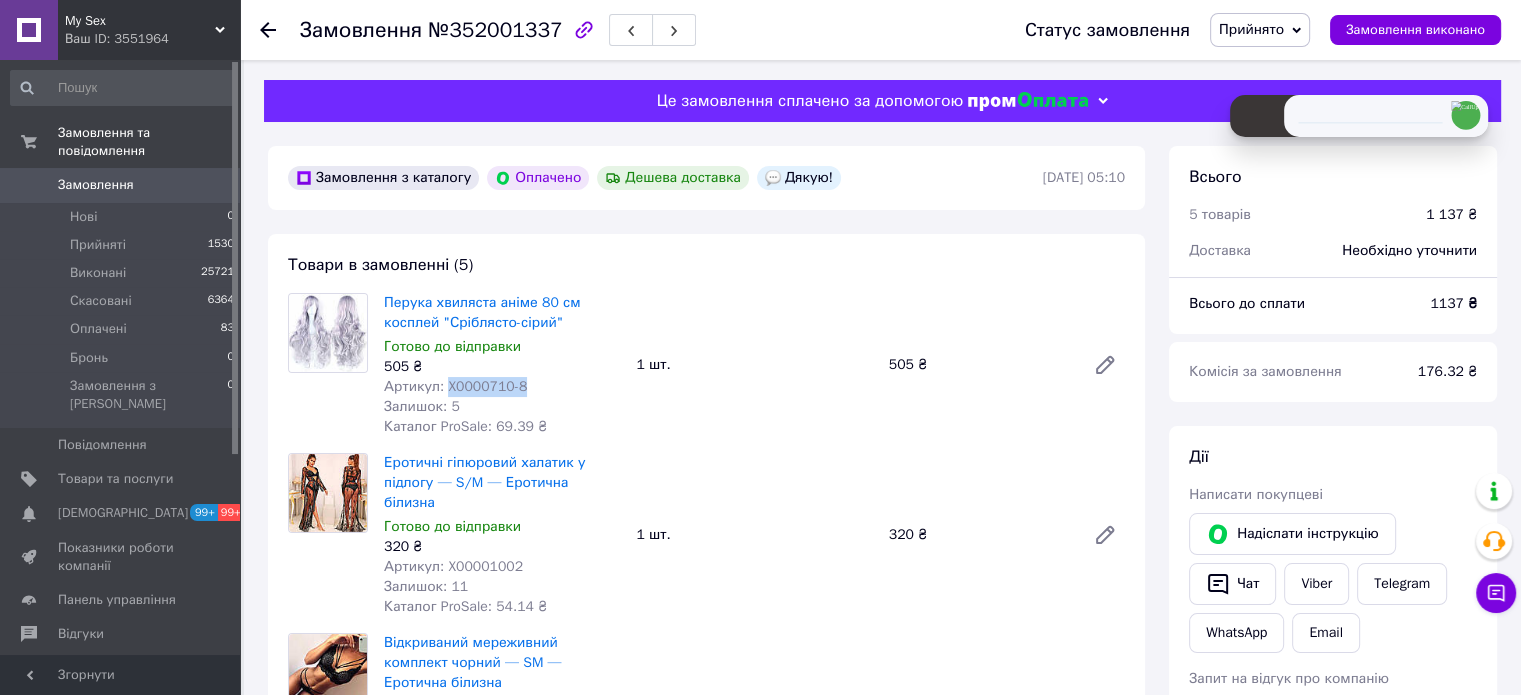 drag, startPoint x: 516, startPoint y: 389, endPoint x: 445, endPoint y: 390, distance: 71.00704 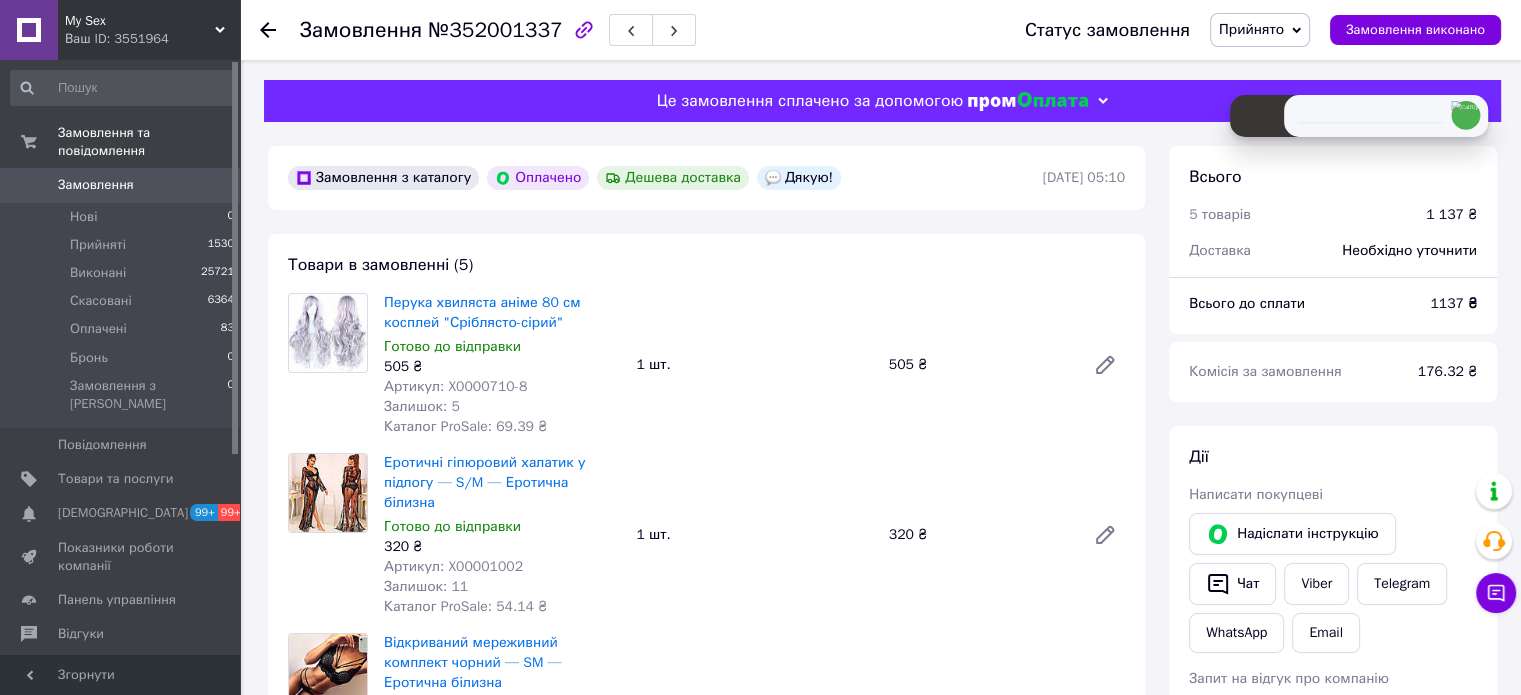 click on "Артикул: X00001002" at bounding box center (453, 566) 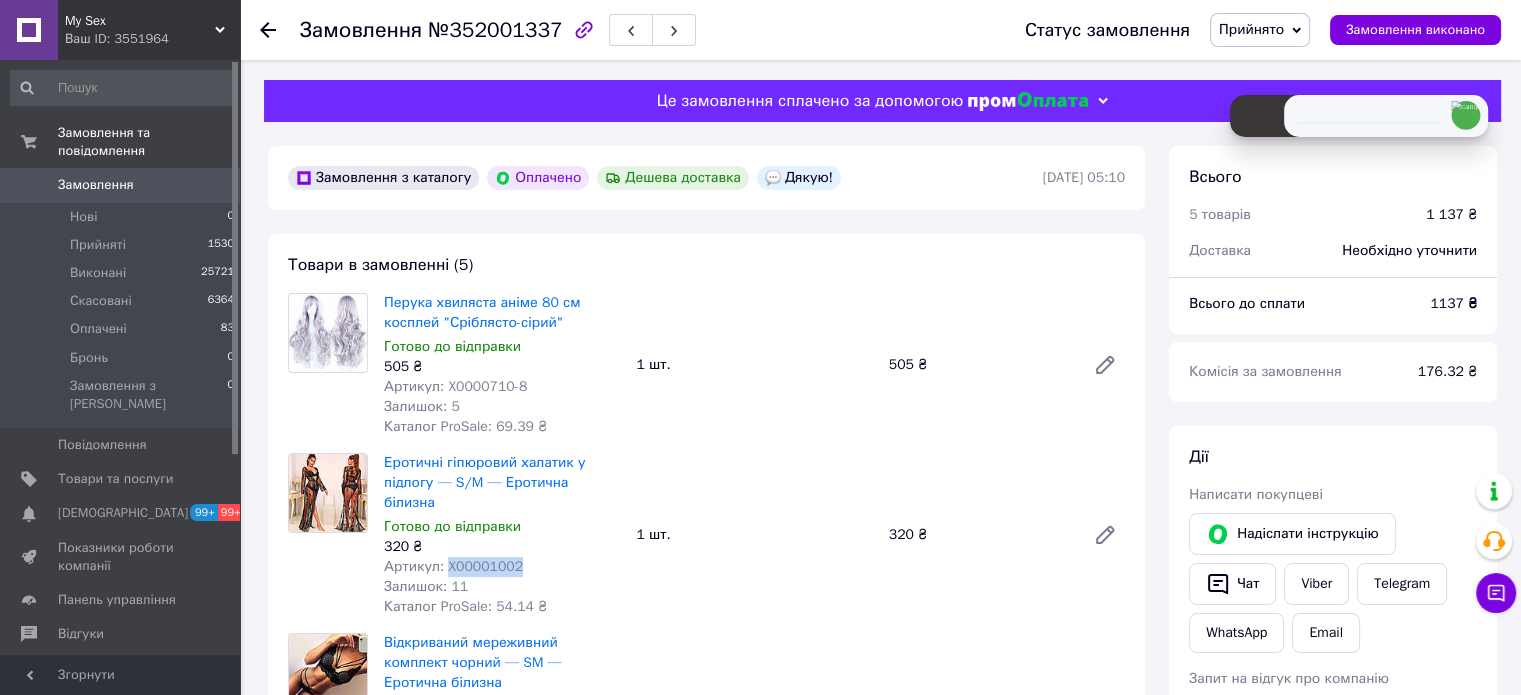 click on "Артикул: X00001002" at bounding box center [453, 566] 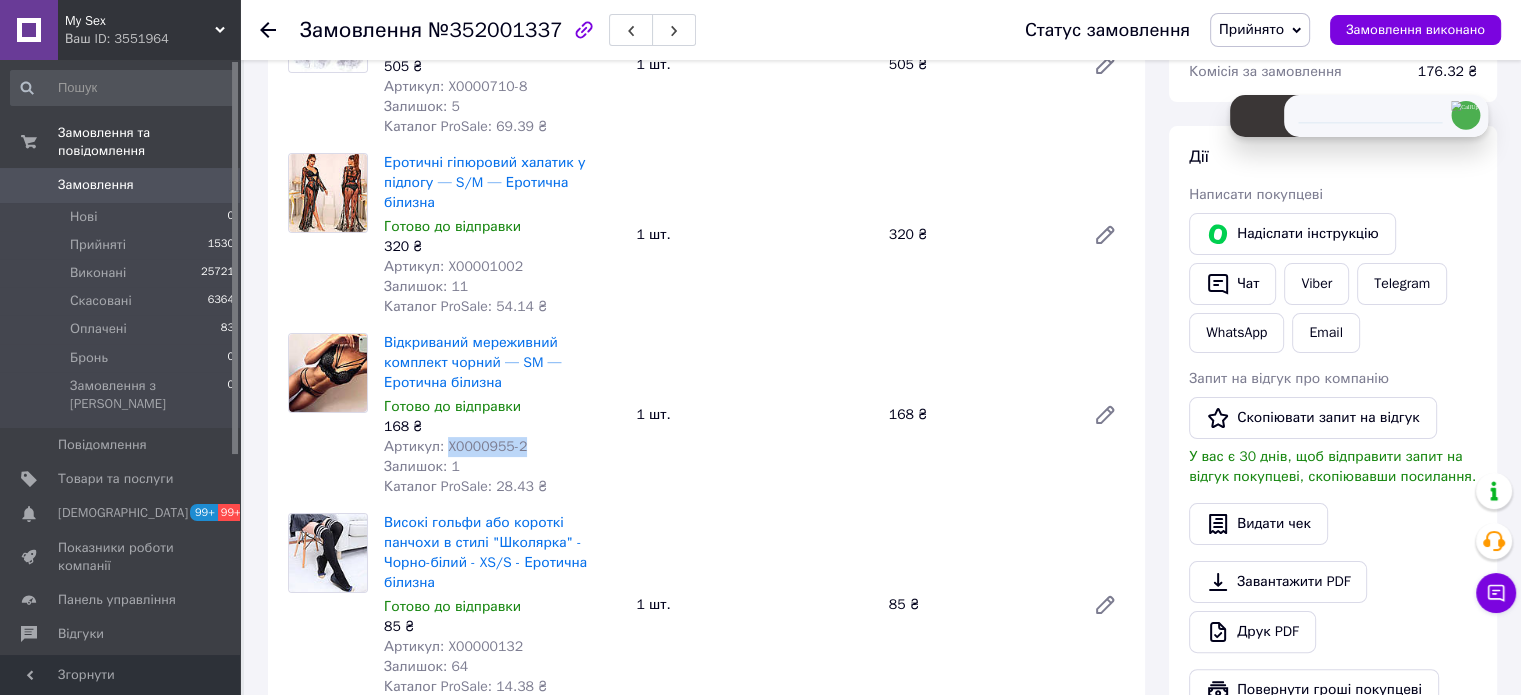 drag, startPoint x: 514, startPoint y: 409, endPoint x: 443, endPoint y: 408, distance: 71.00704 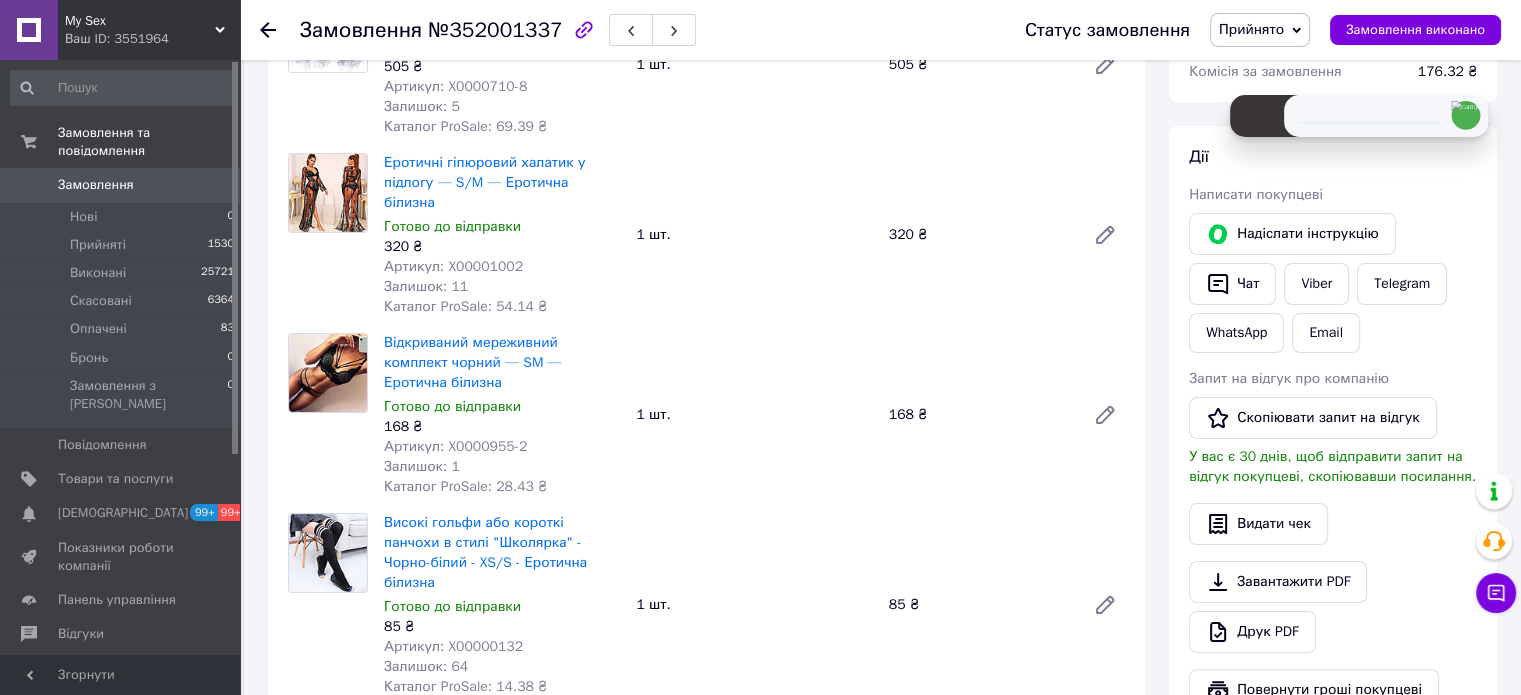 click on "Артикул: X00000132" at bounding box center (453, 646) 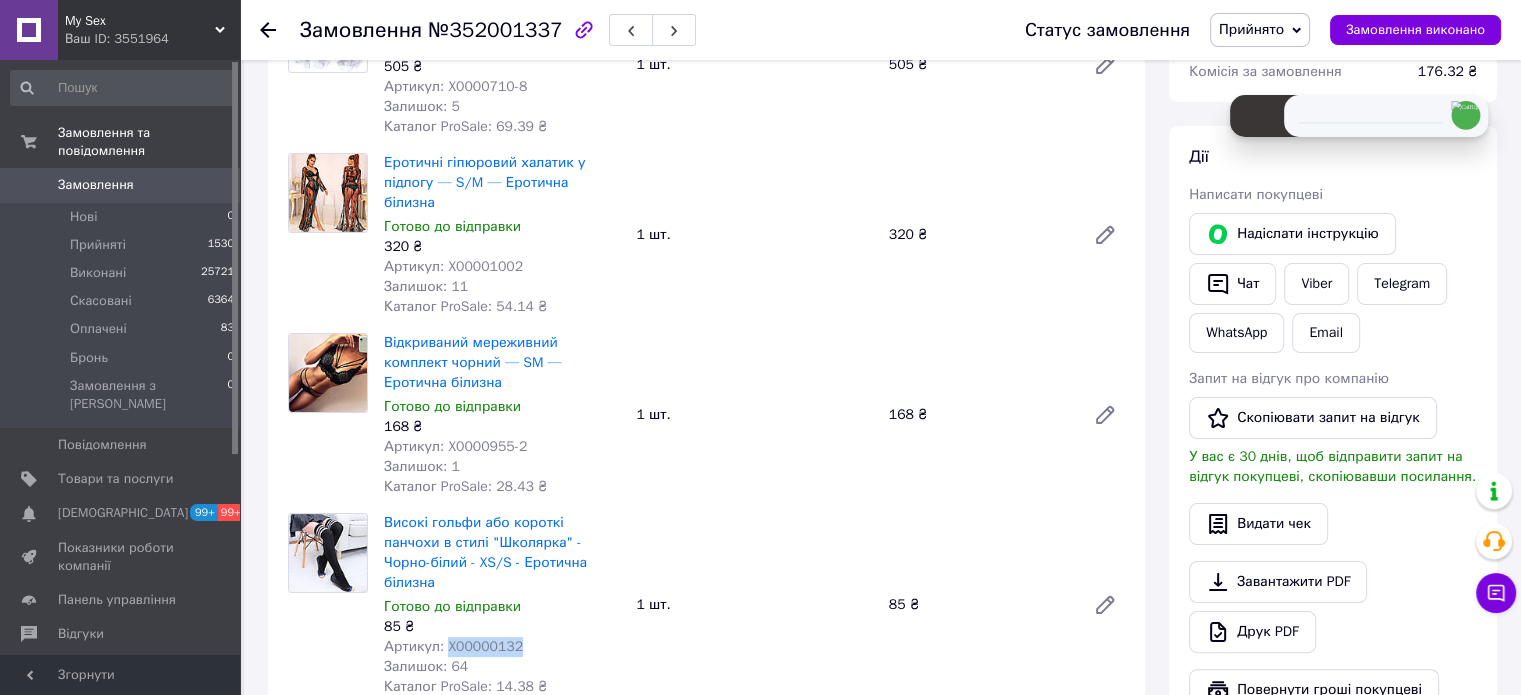 click on "Артикул: X00000132" at bounding box center (453, 646) 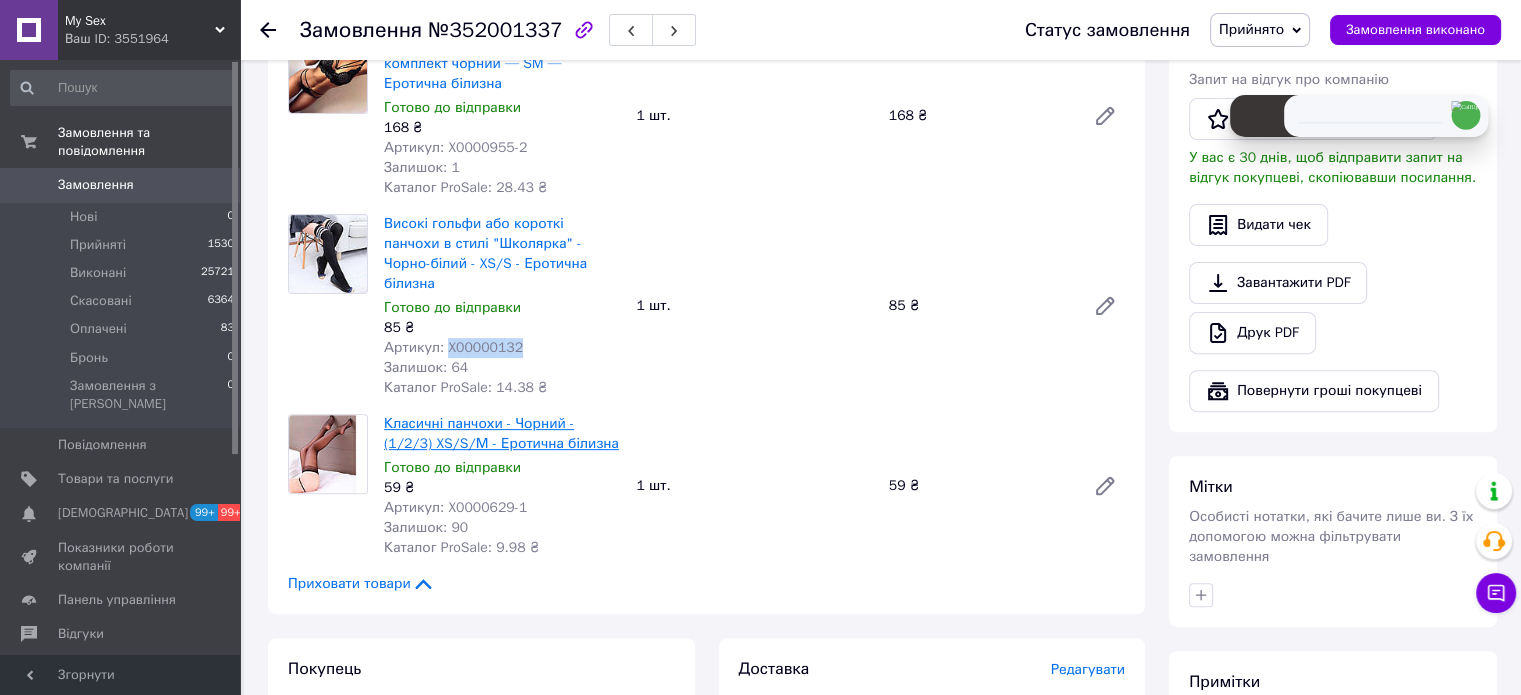 scroll, scrollTop: 600, scrollLeft: 0, axis: vertical 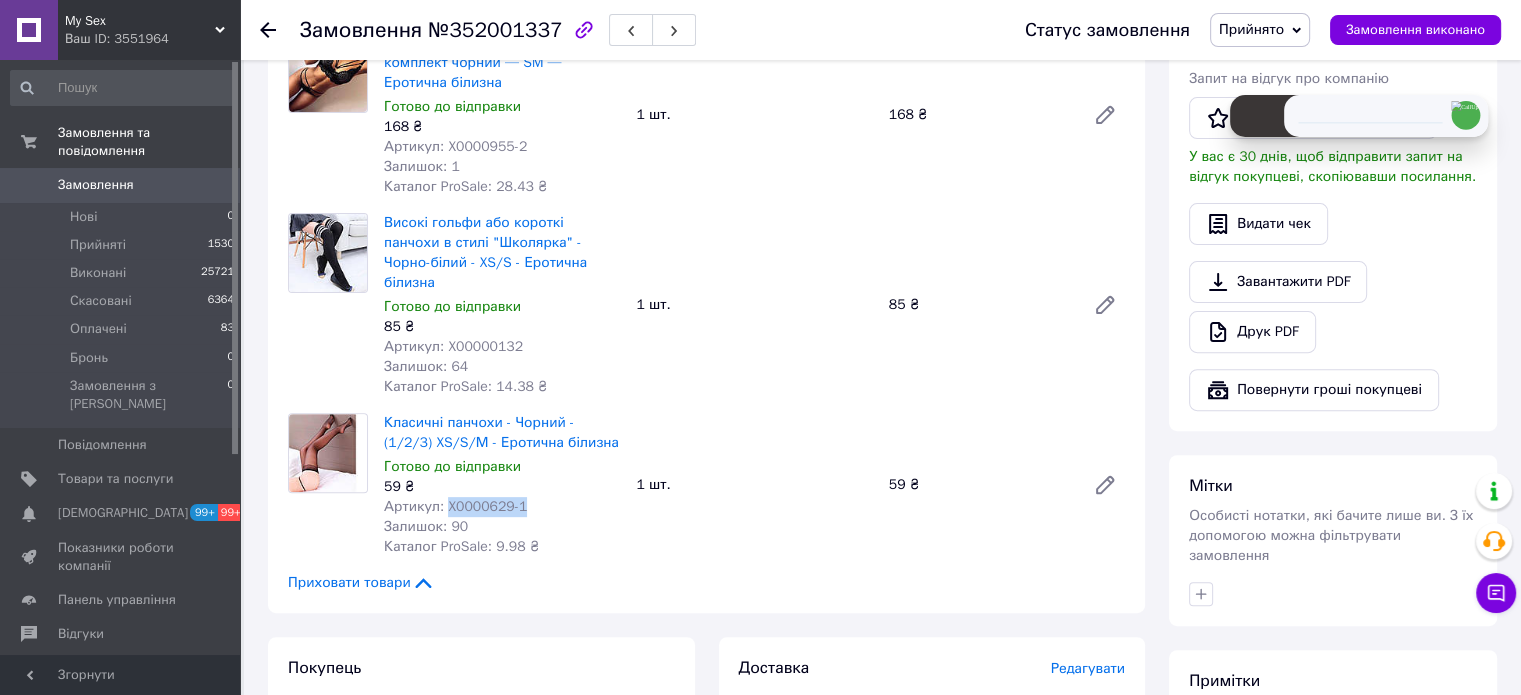 drag, startPoint x: 516, startPoint y: 447, endPoint x: 444, endPoint y: 454, distance: 72.33948 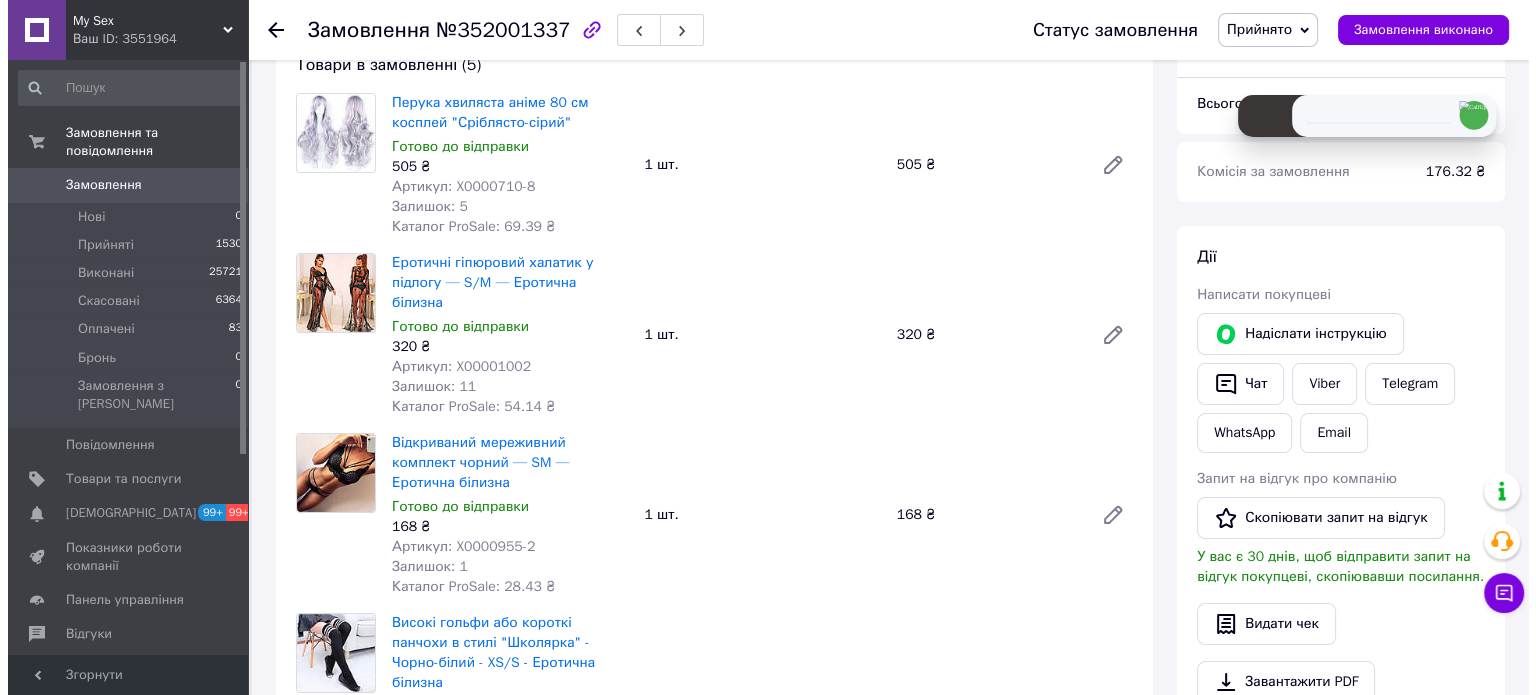 scroll, scrollTop: 700, scrollLeft: 0, axis: vertical 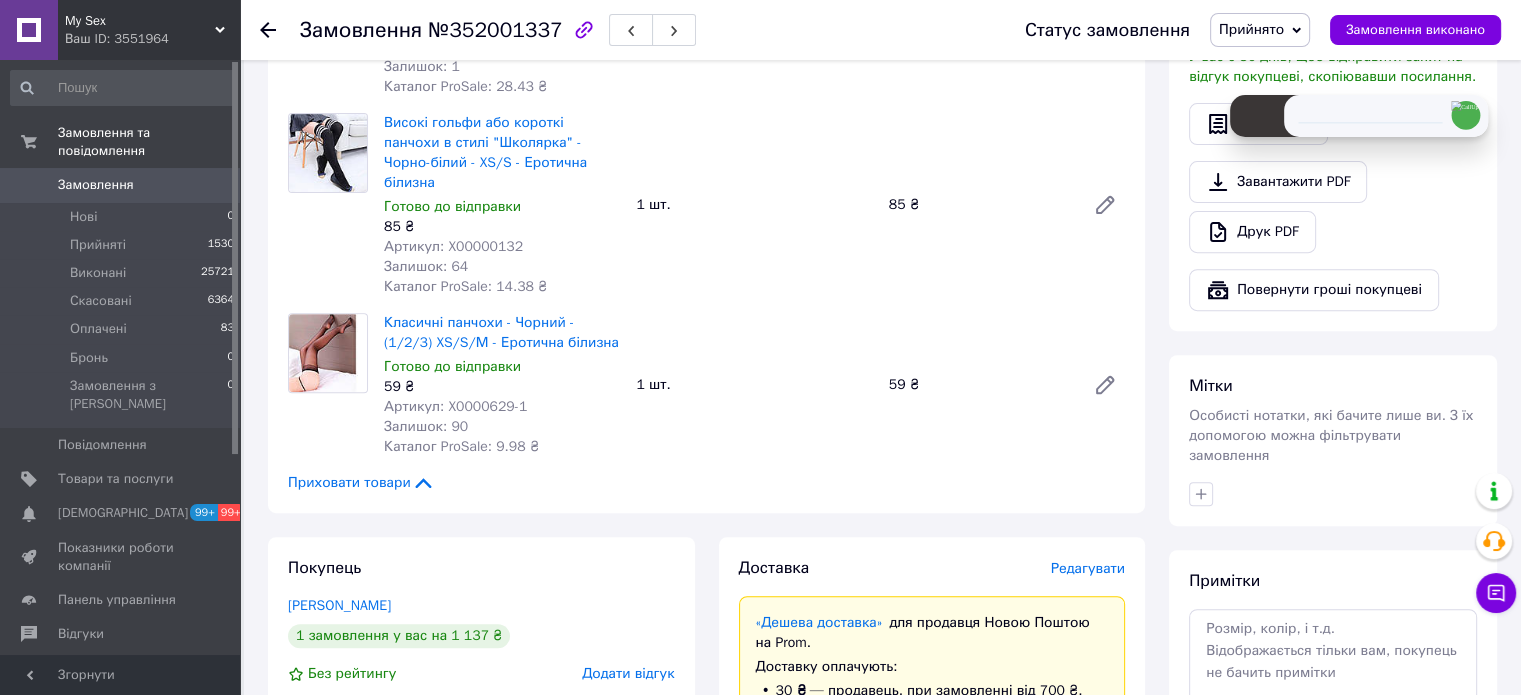 click on "Редагувати" at bounding box center (1088, 568) 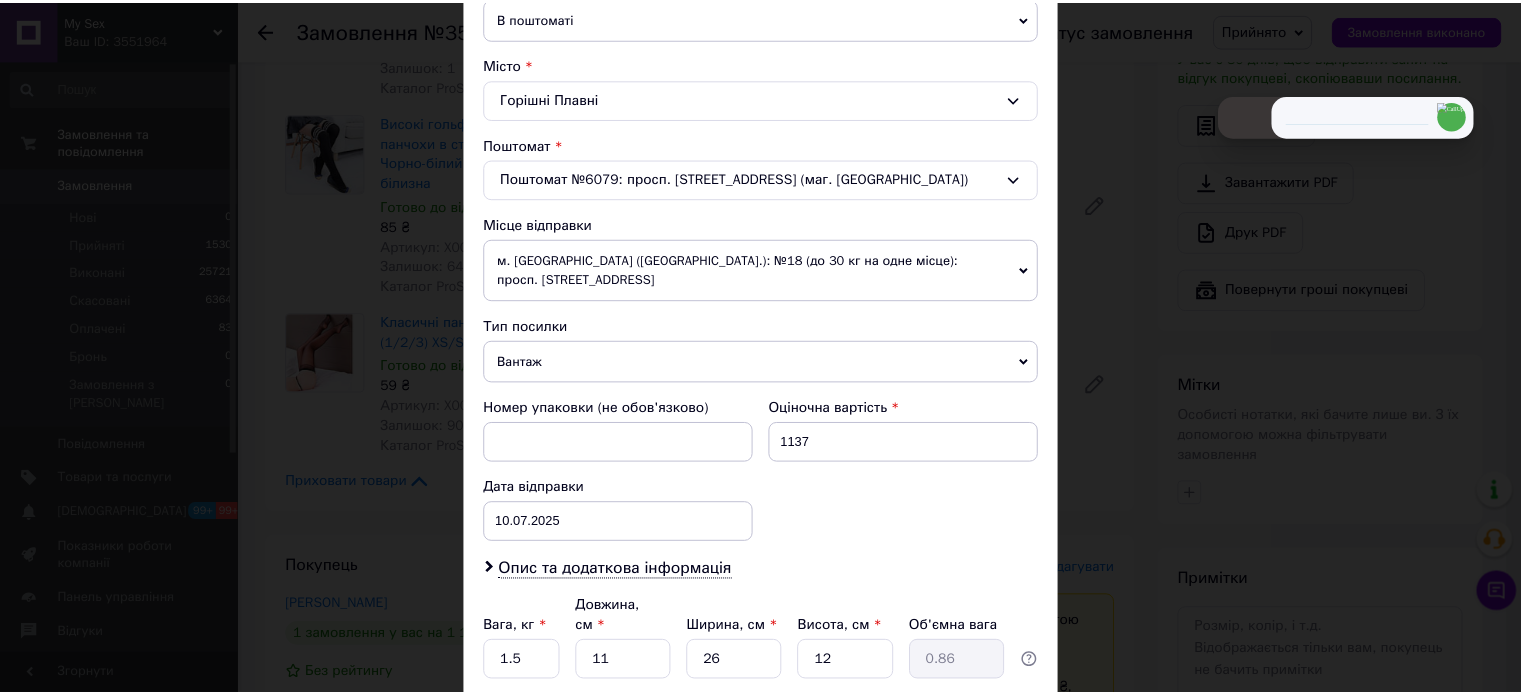 scroll, scrollTop: 647, scrollLeft: 0, axis: vertical 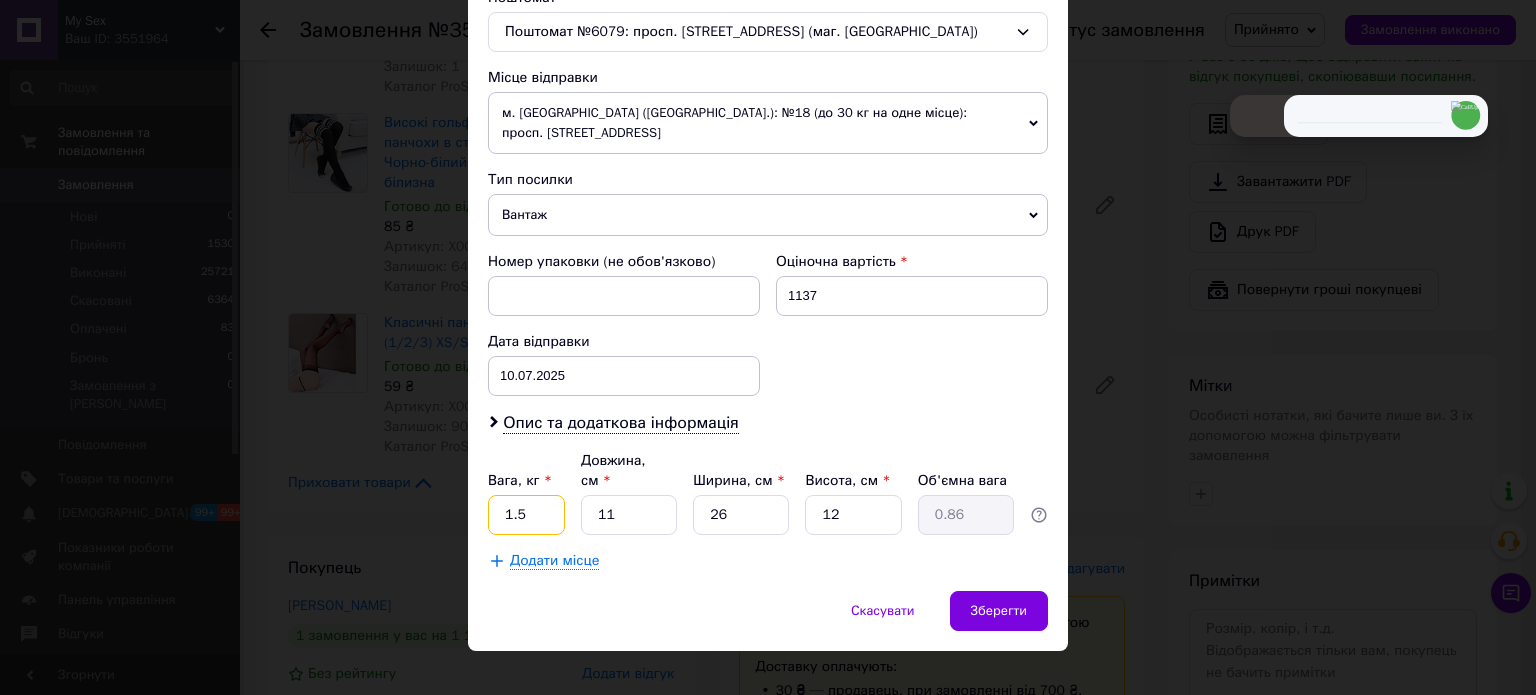 drag, startPoint x: 498, startPoint y: 485, endPoint x: 596, endPoint y: 506, distance: 100.22475 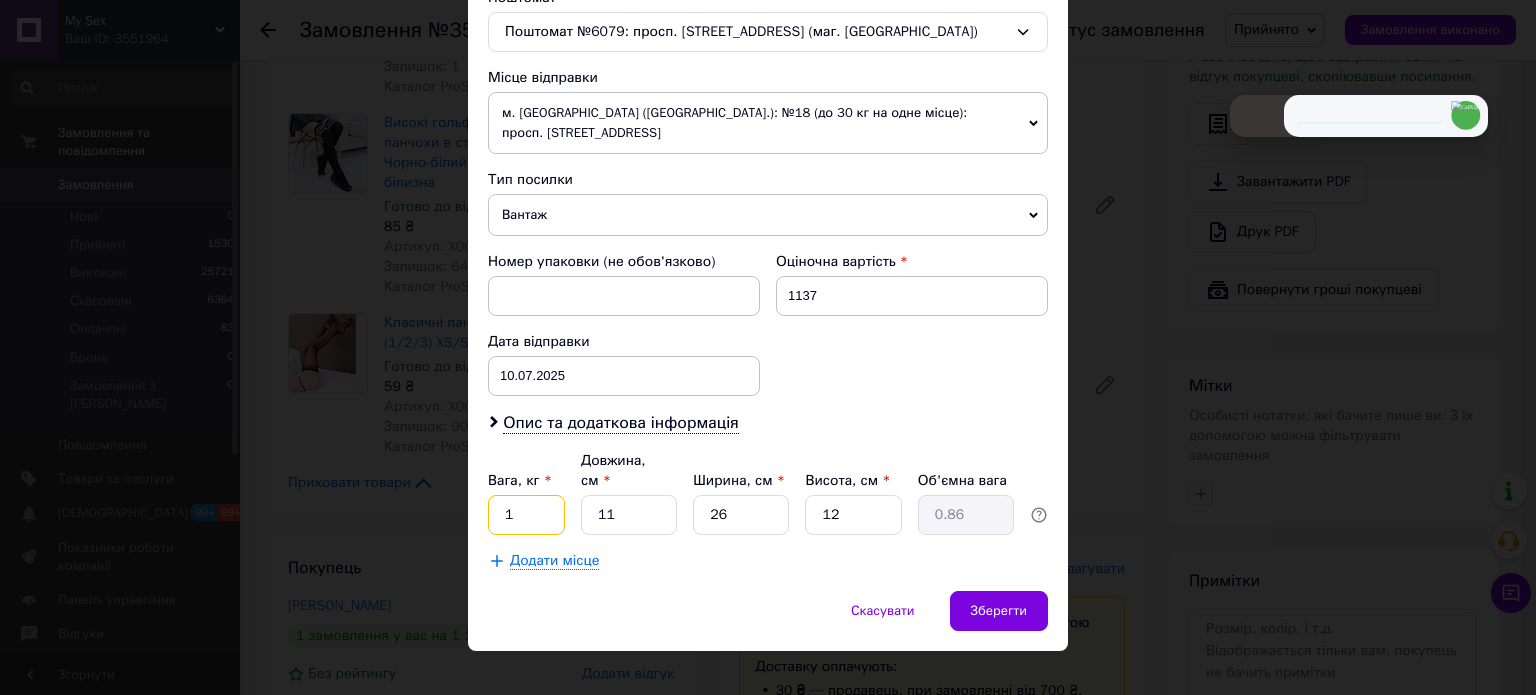 type on "1" 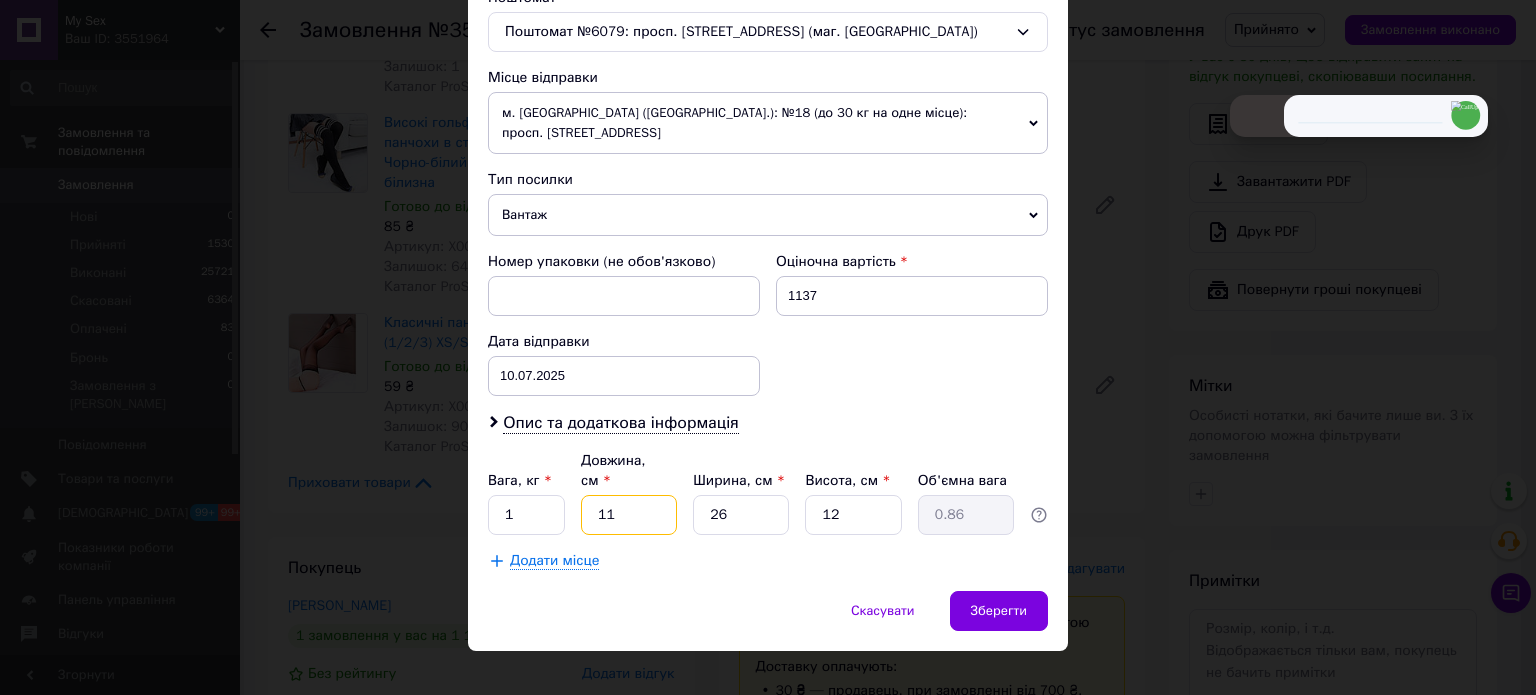 drag, startPoint x: 585, startPoint y: 489, endPoint x: 570, endPoint y: 489, distance: 15 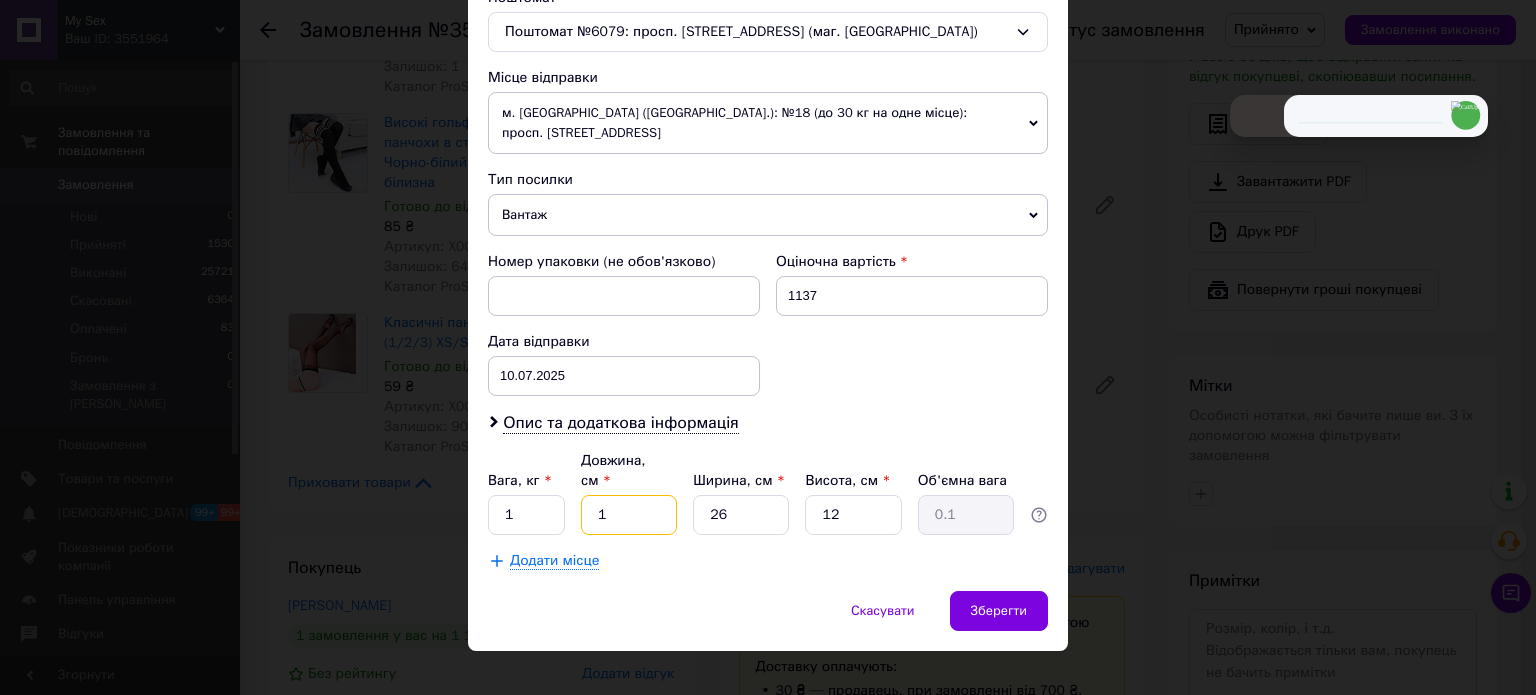 type on "13" 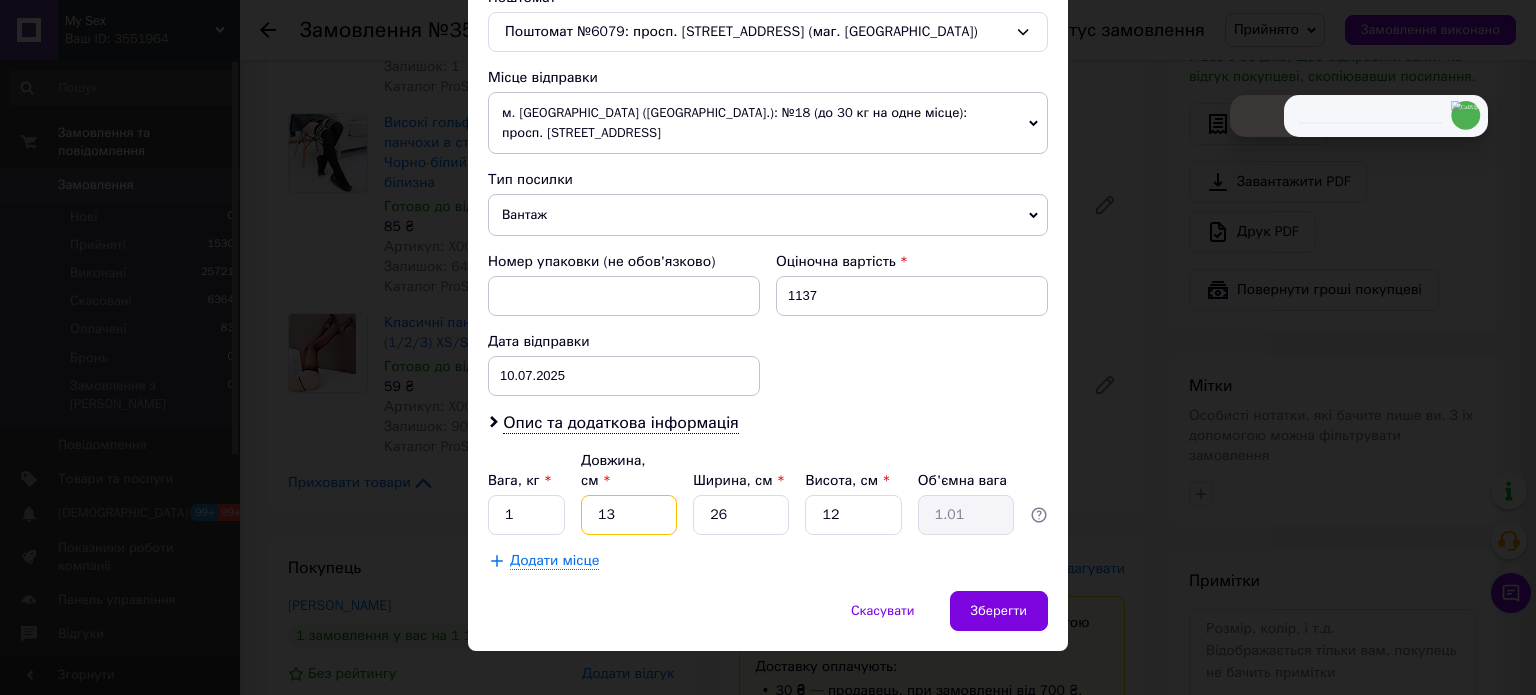 type on "13" 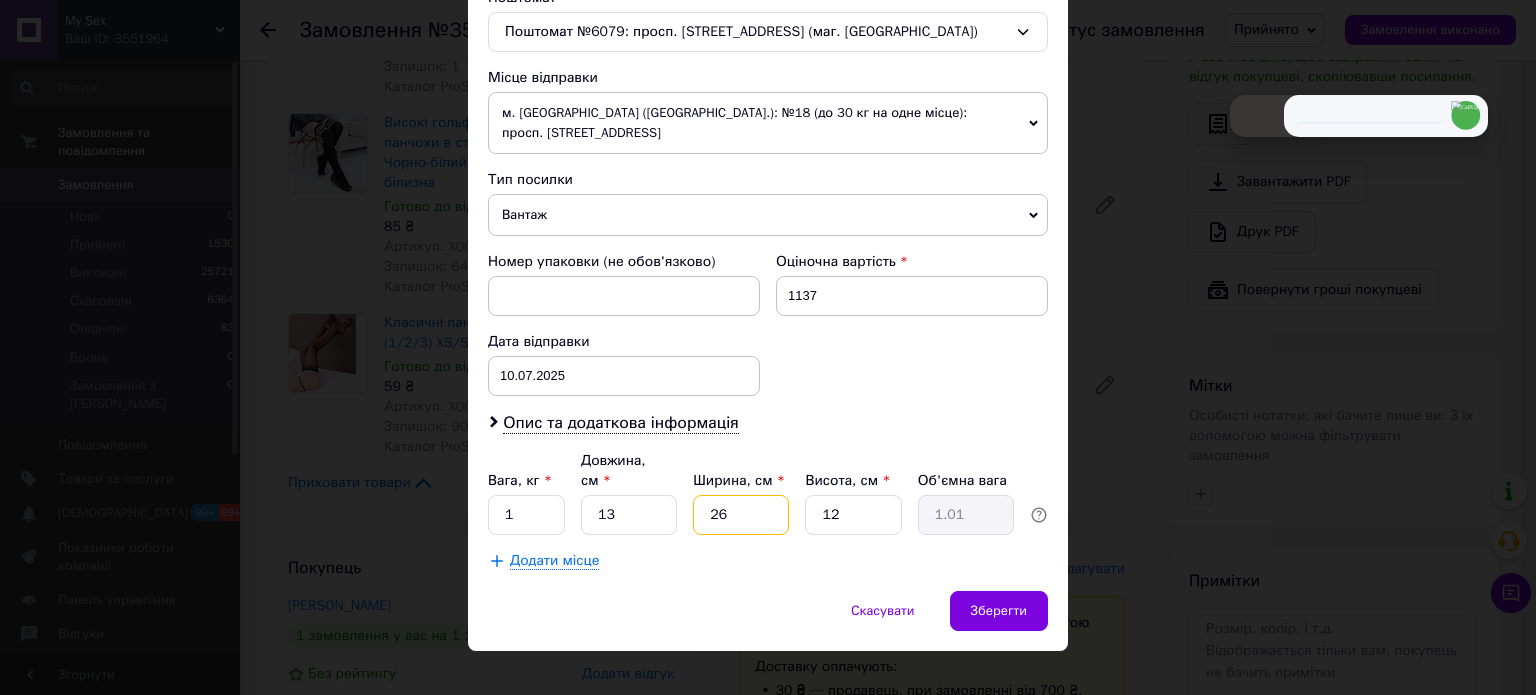 click on "26" at bounding box center (741, 515) 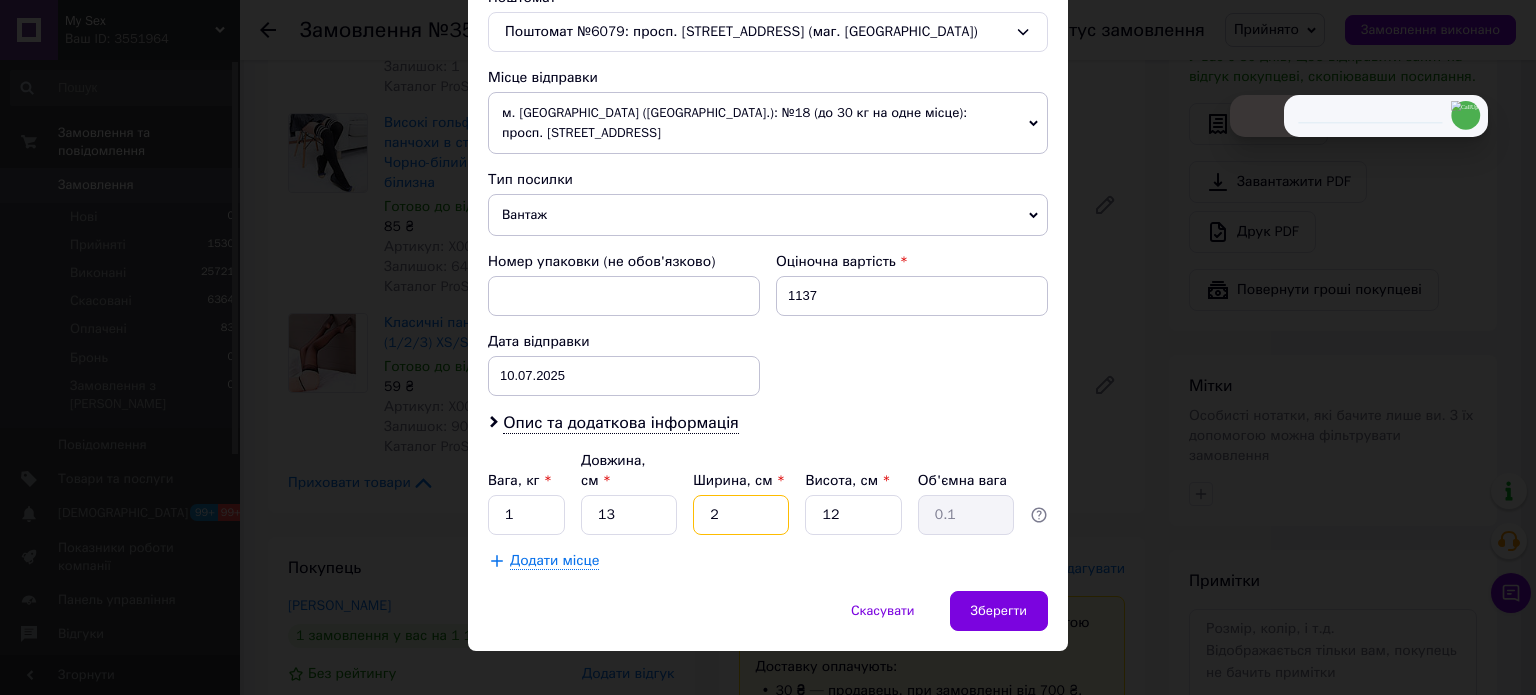 type on "25" 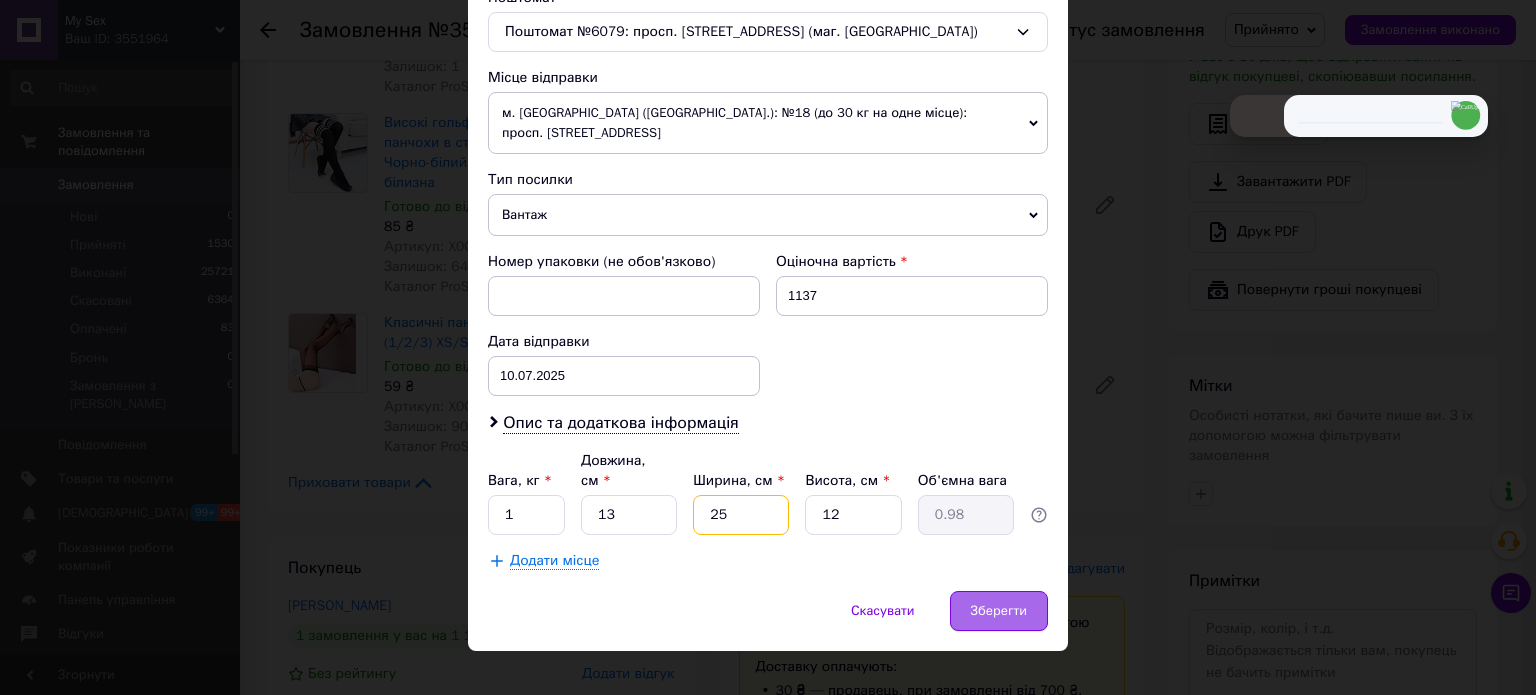 type on "25" 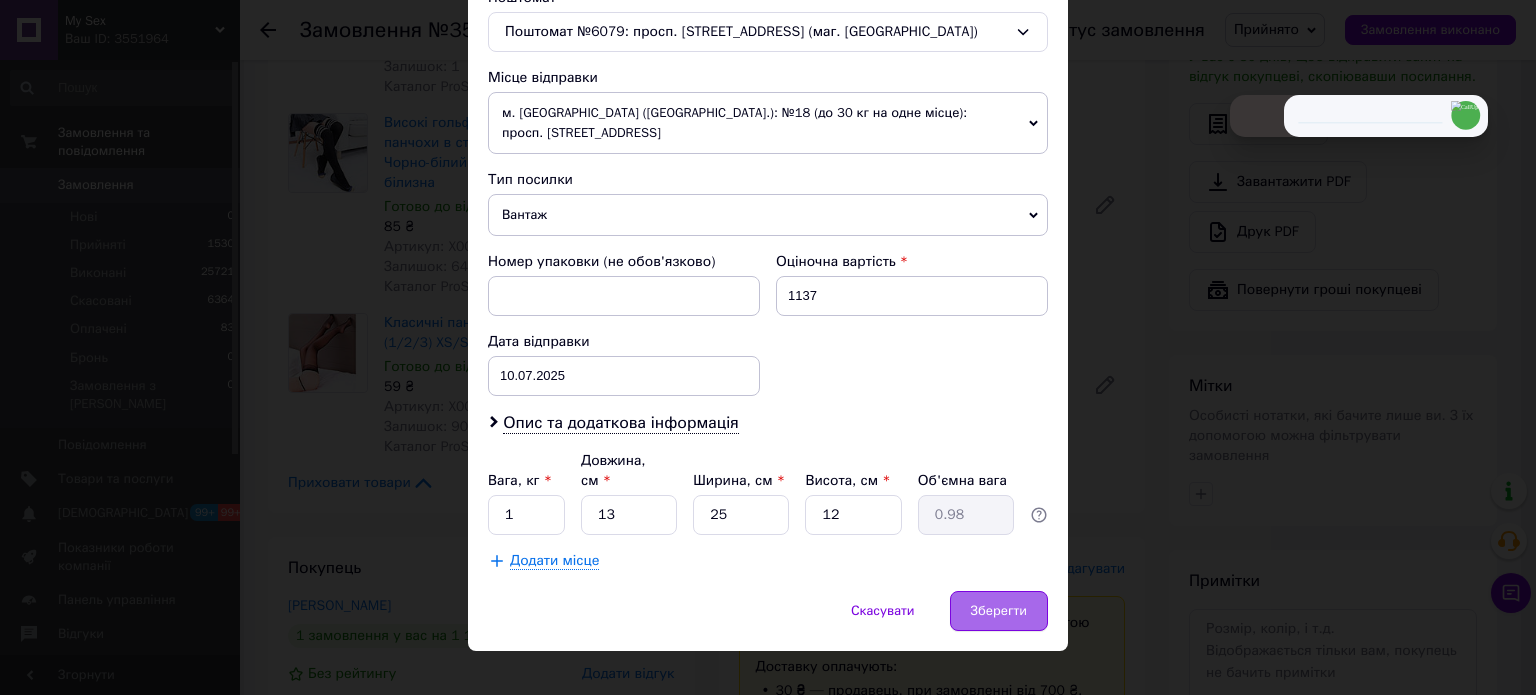 click on "Зберегти" at bounding box center (999, 611) 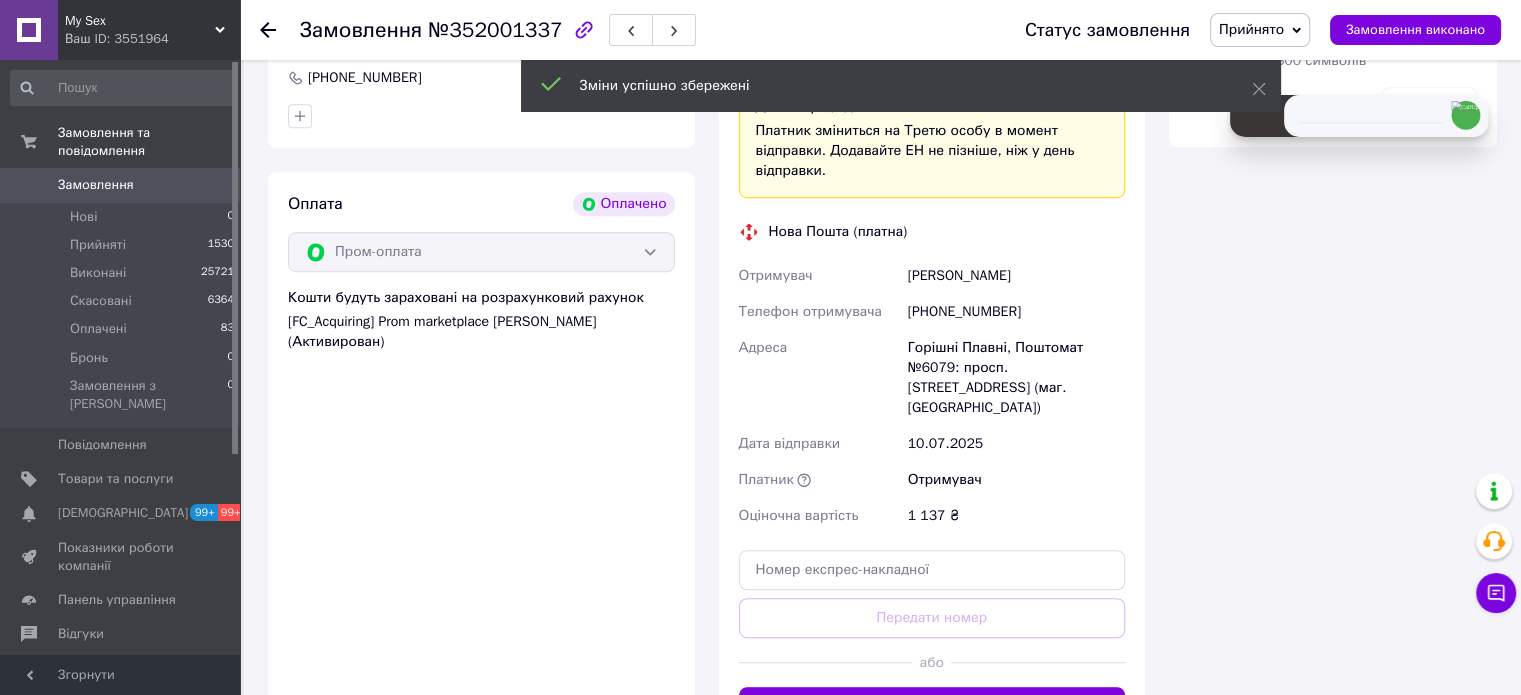 scroll, scrollTop: 1600, scrollLeft: 0, axis: vertical 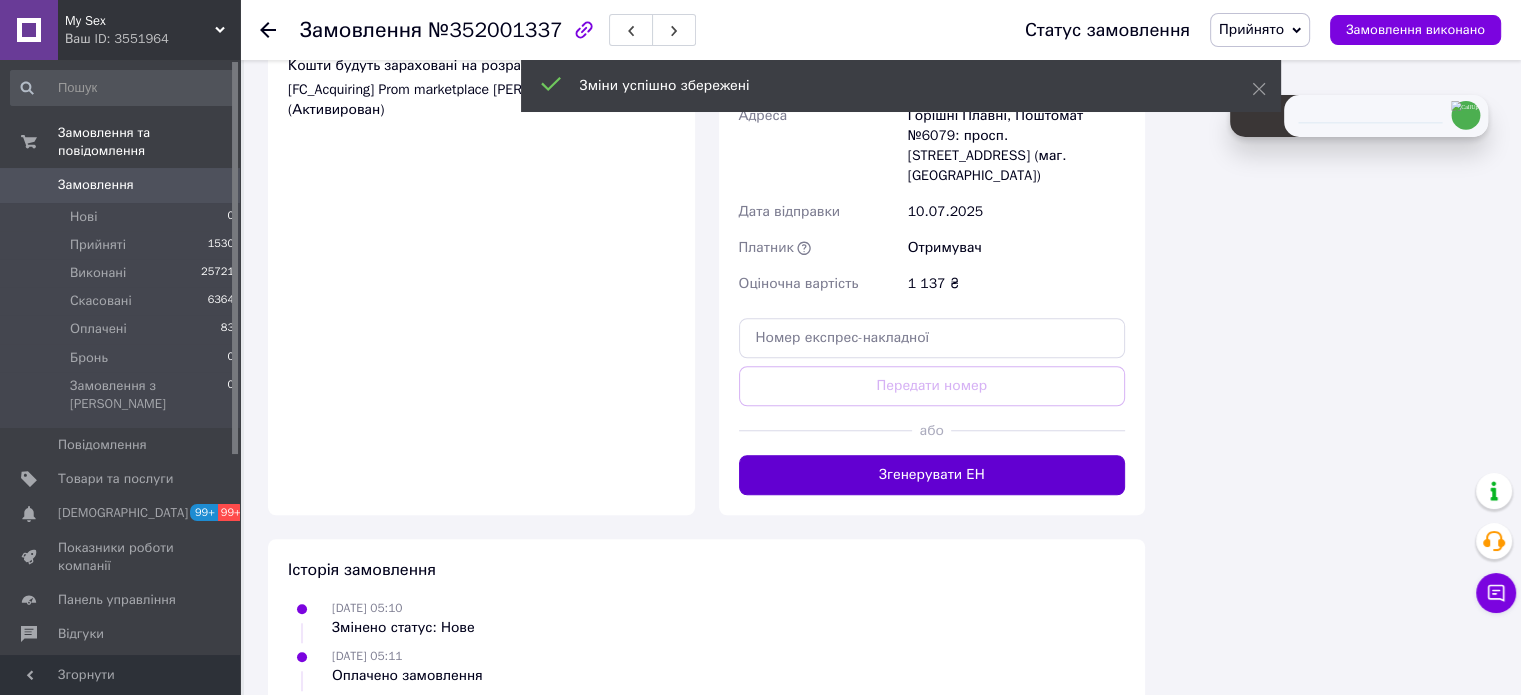click on "Згенерувати ЕН" at bounding box center (932, 475) 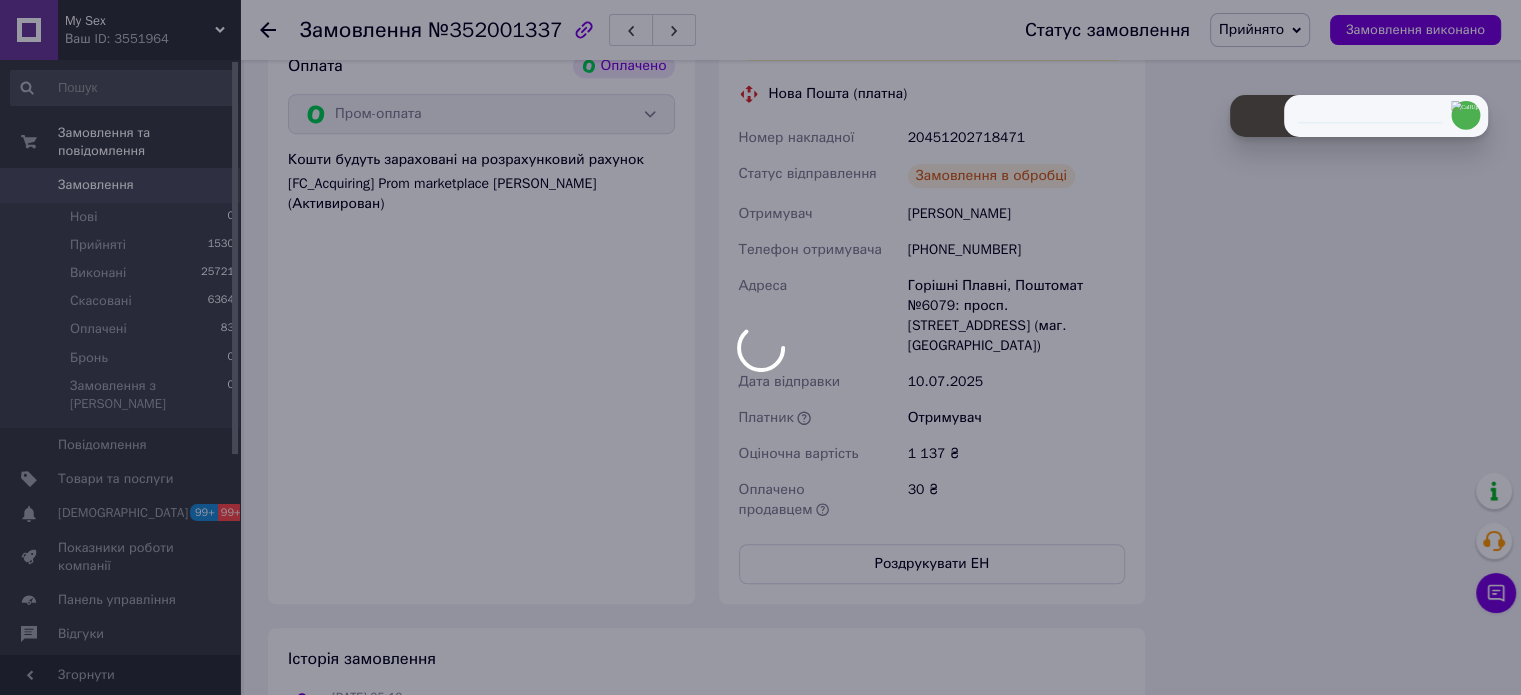 scroll, scrollTop: 1300, scrollLeft: 0, axis: vertical 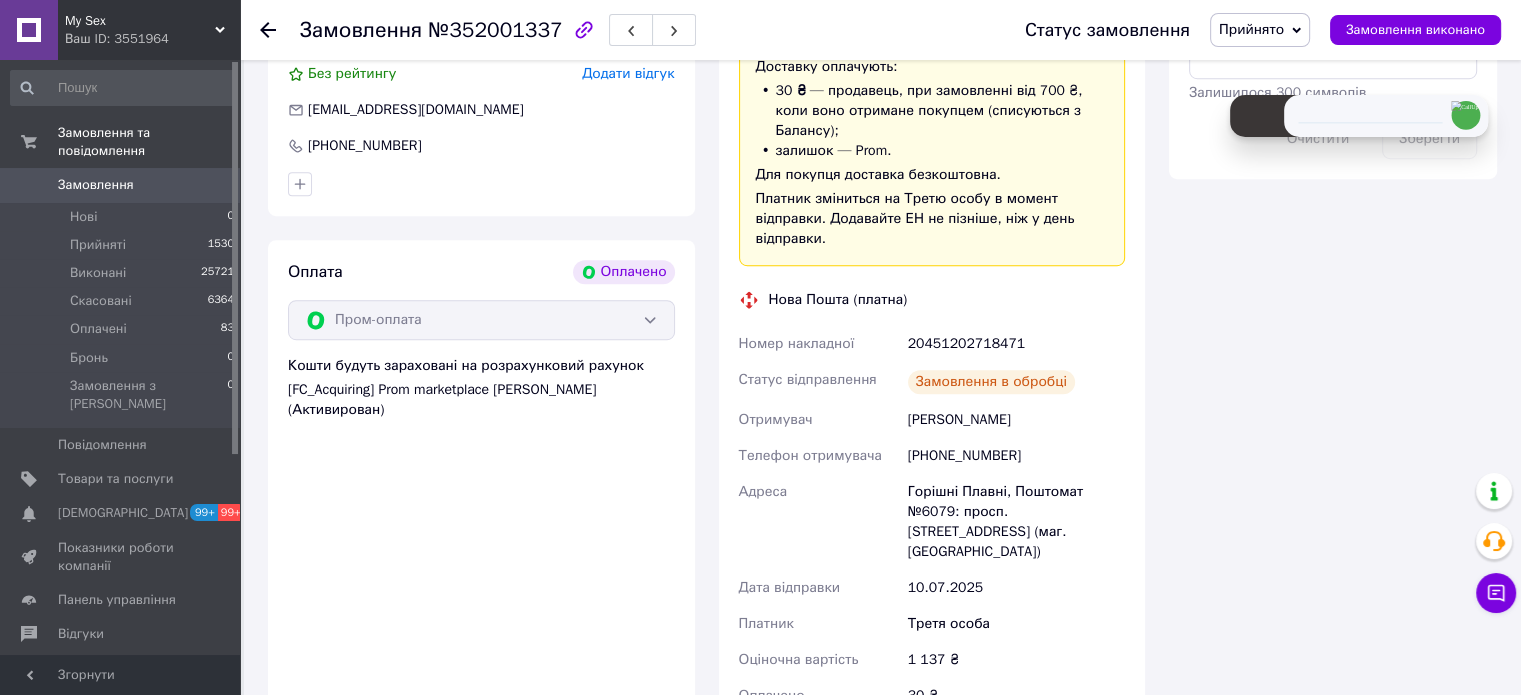 click on "20451202718471" at bounding box center [1016, 344] 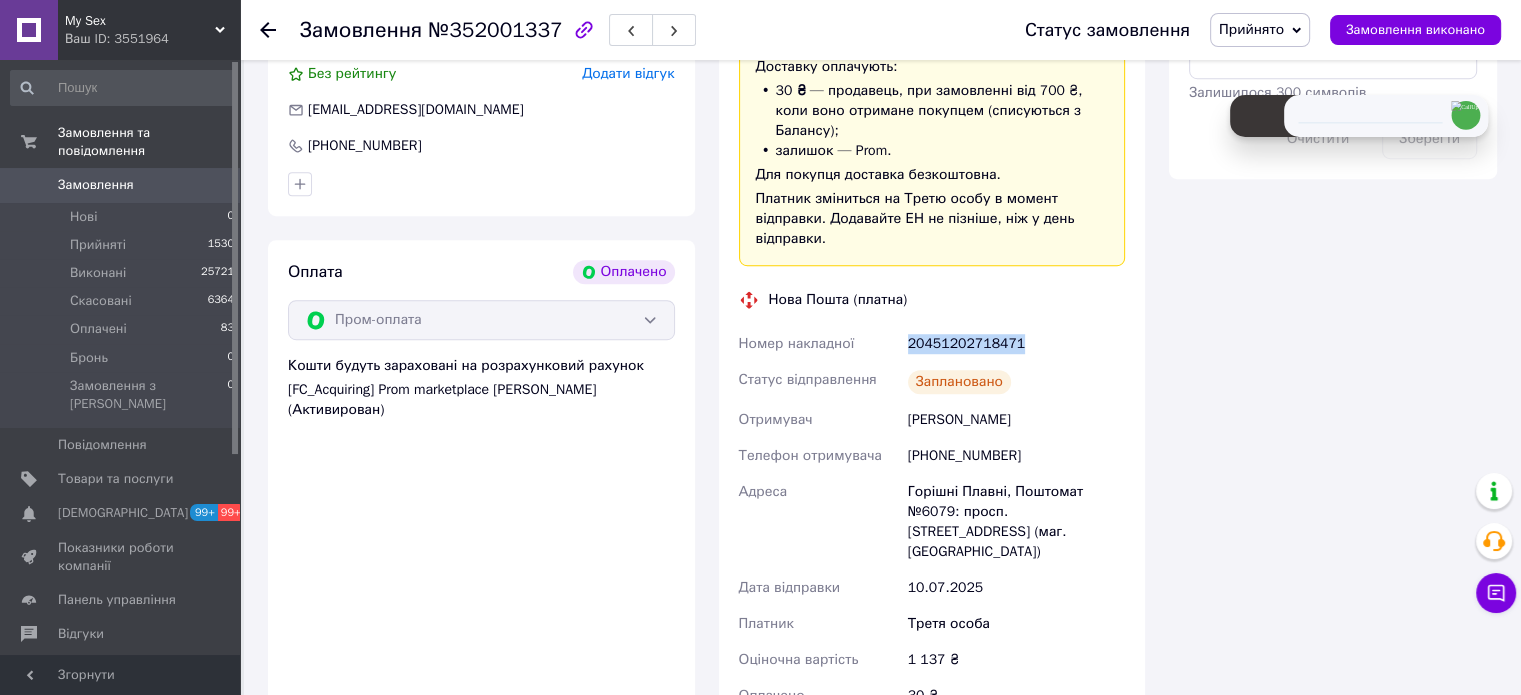 click on "20451202718471" at bounding box center (1016, 344) 